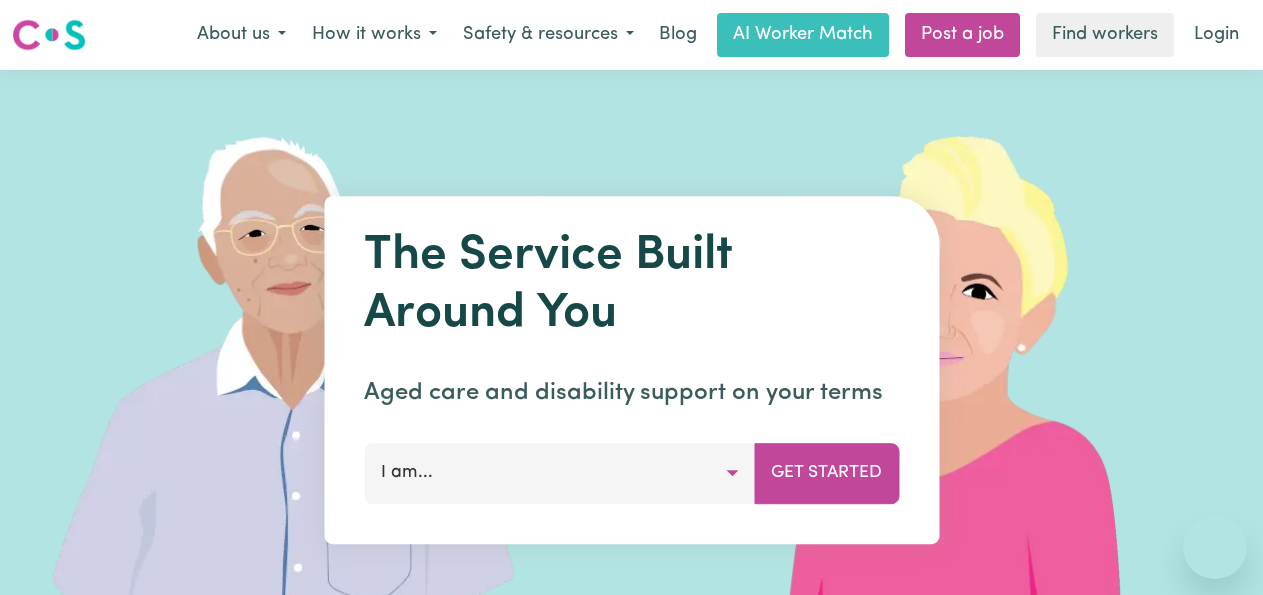 scroll, scrollTop: 0, scrollLeft: 0, axis: both 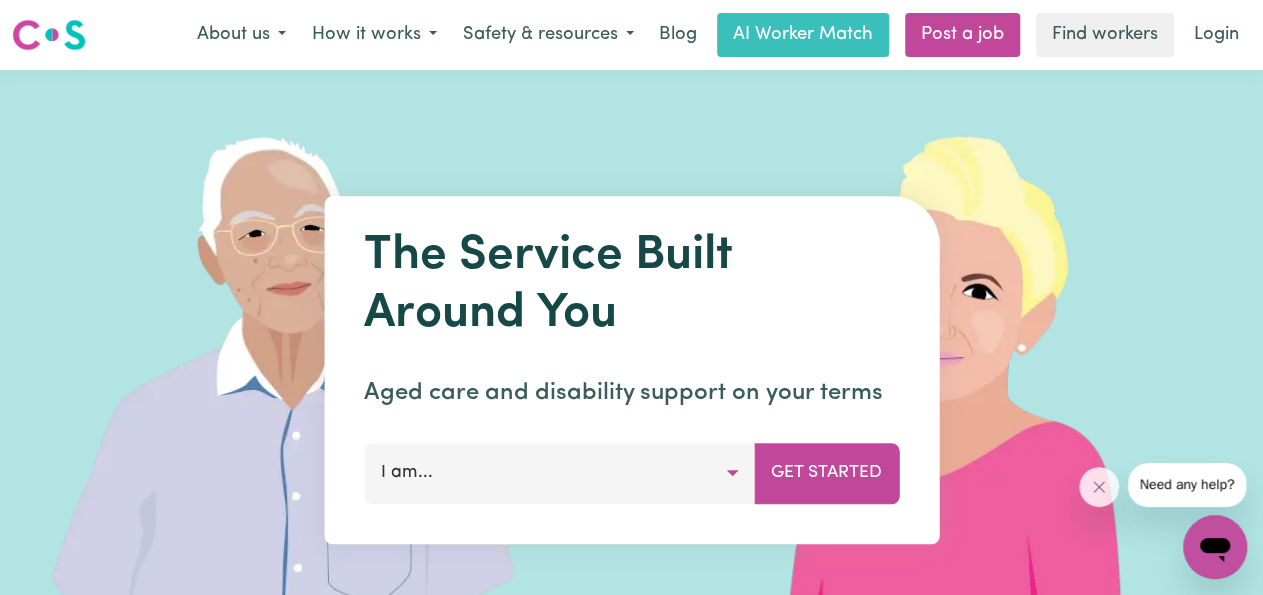 click 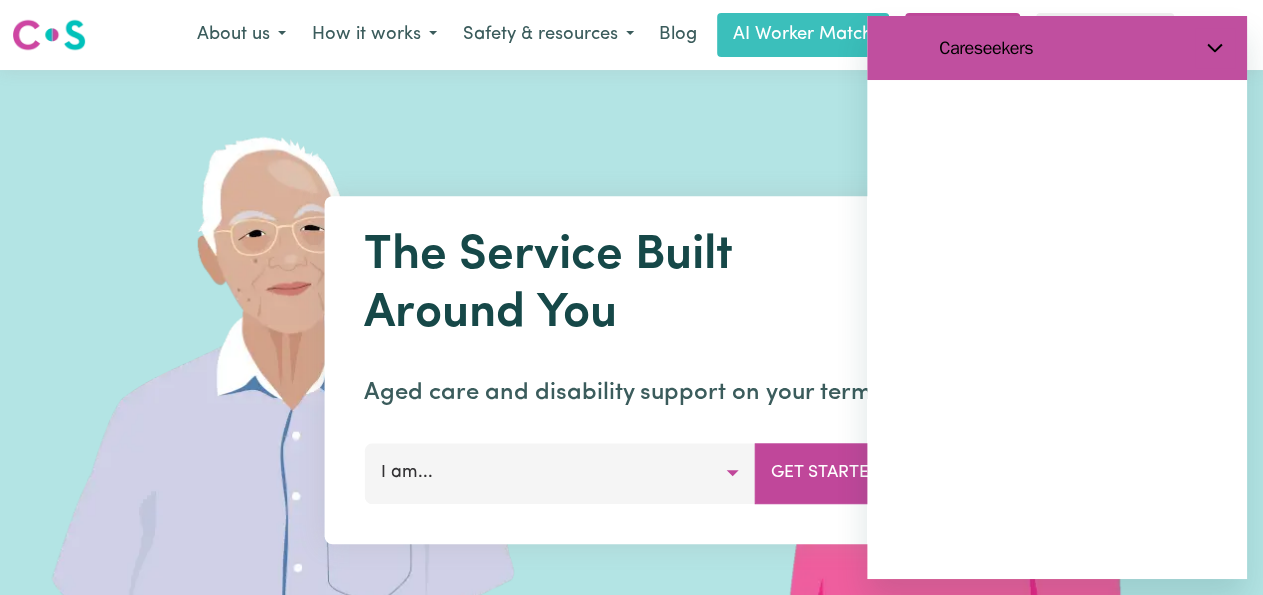 scroll, scrollTop: 0, scrollLeft: 0, axis: both 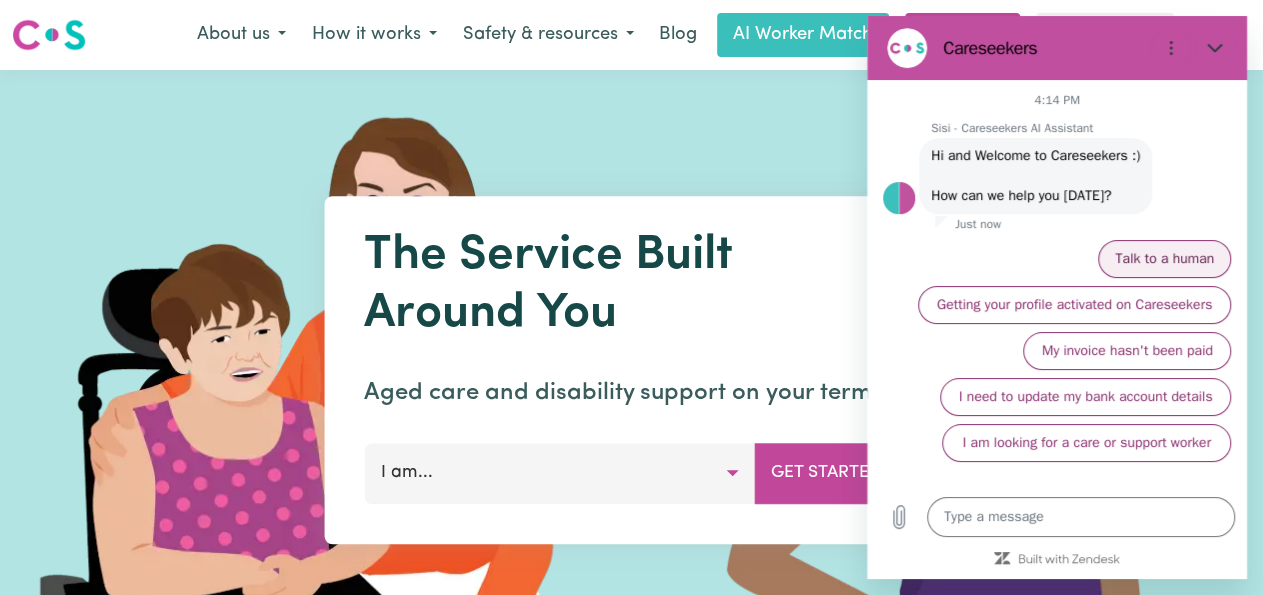 click on "Talk to a human" at bounding box center [1164, 259] 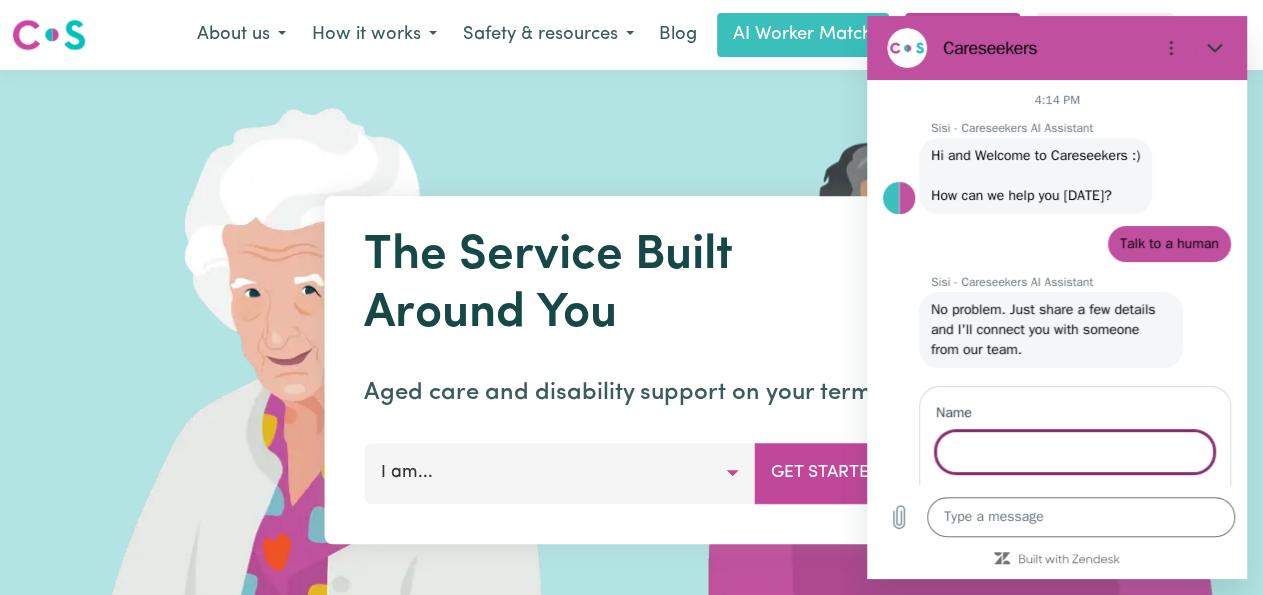 type on "x" 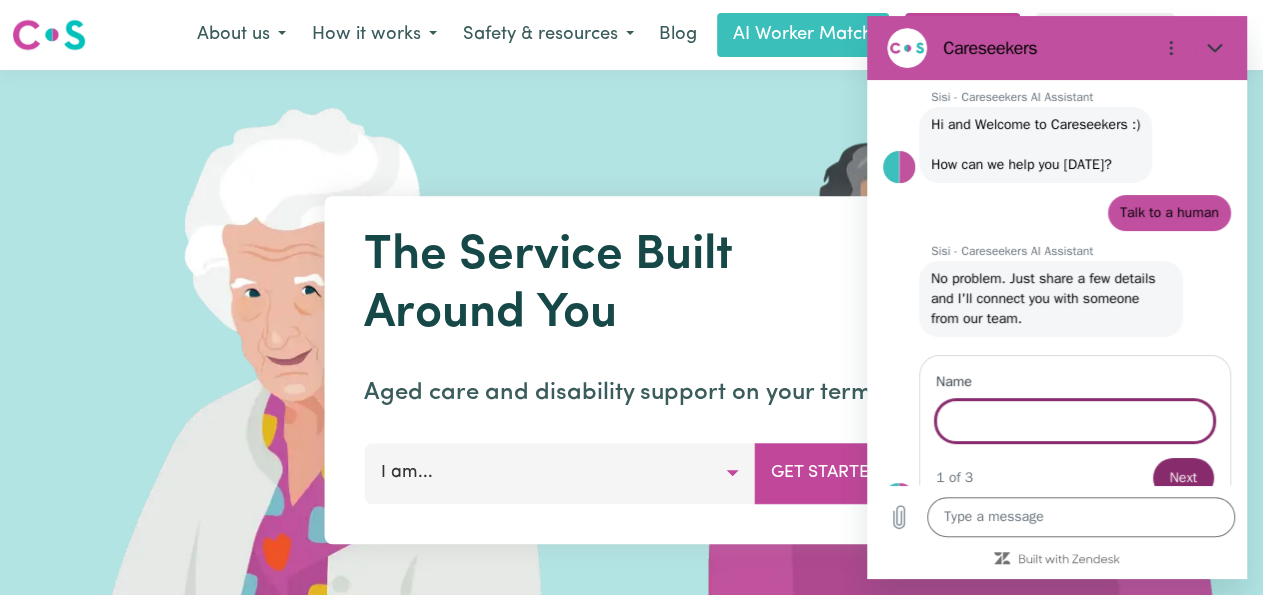scroll, scrollTop: 39, scrollLeft: 0, axis: vertical 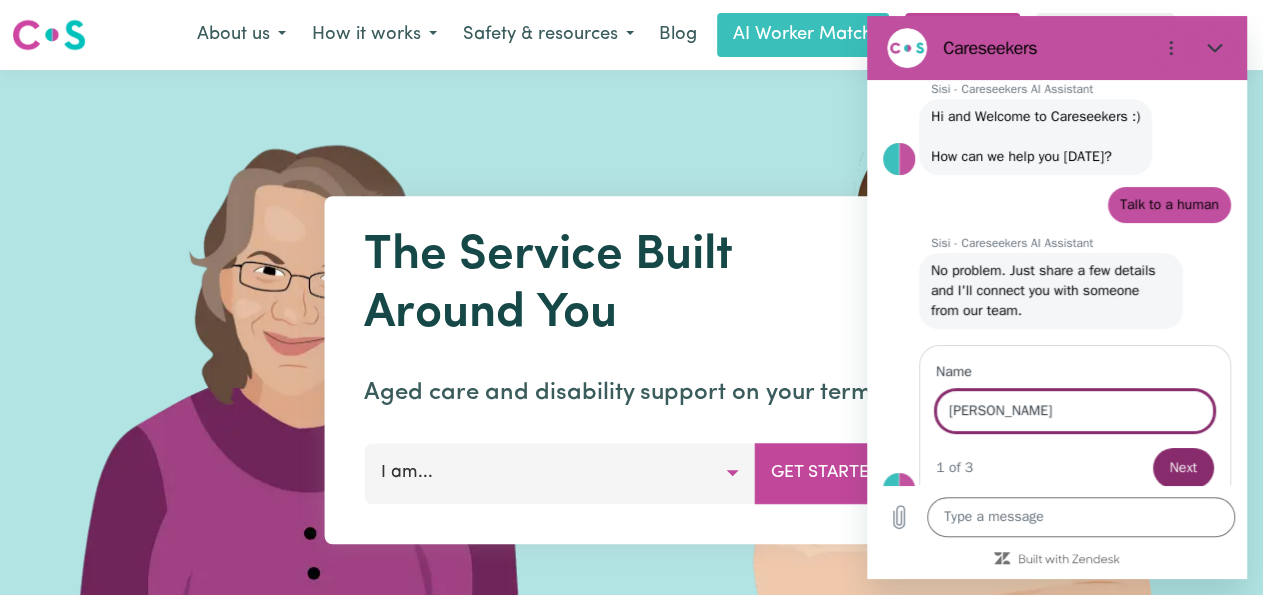 type on "[PERSON_NAME]" 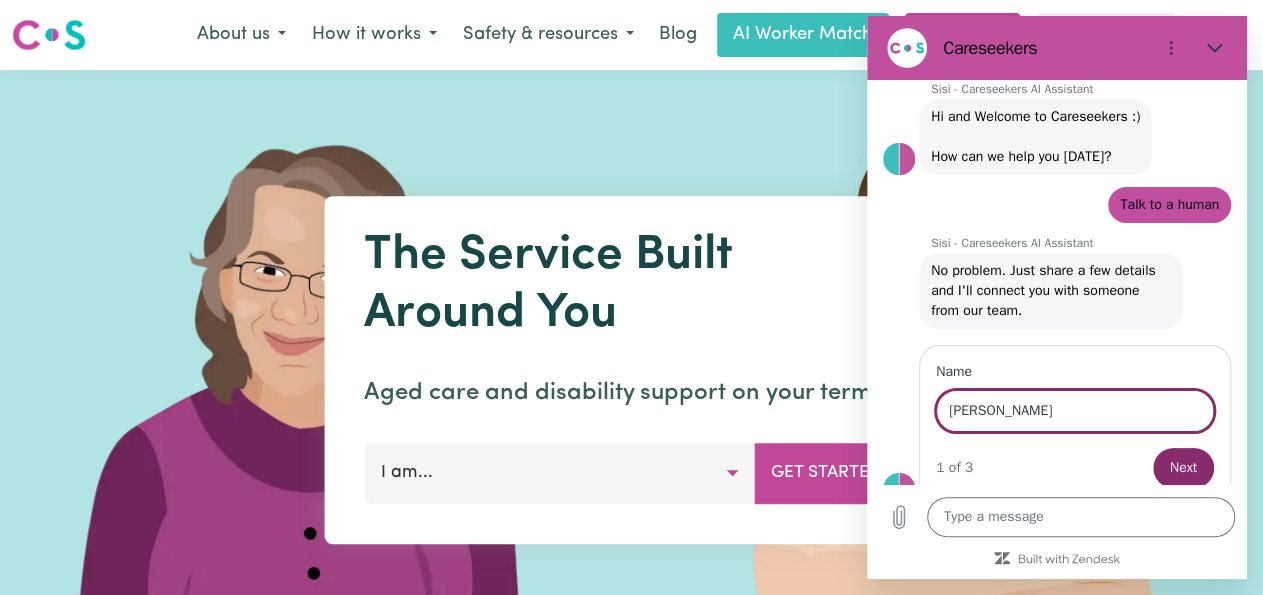 type on "x" 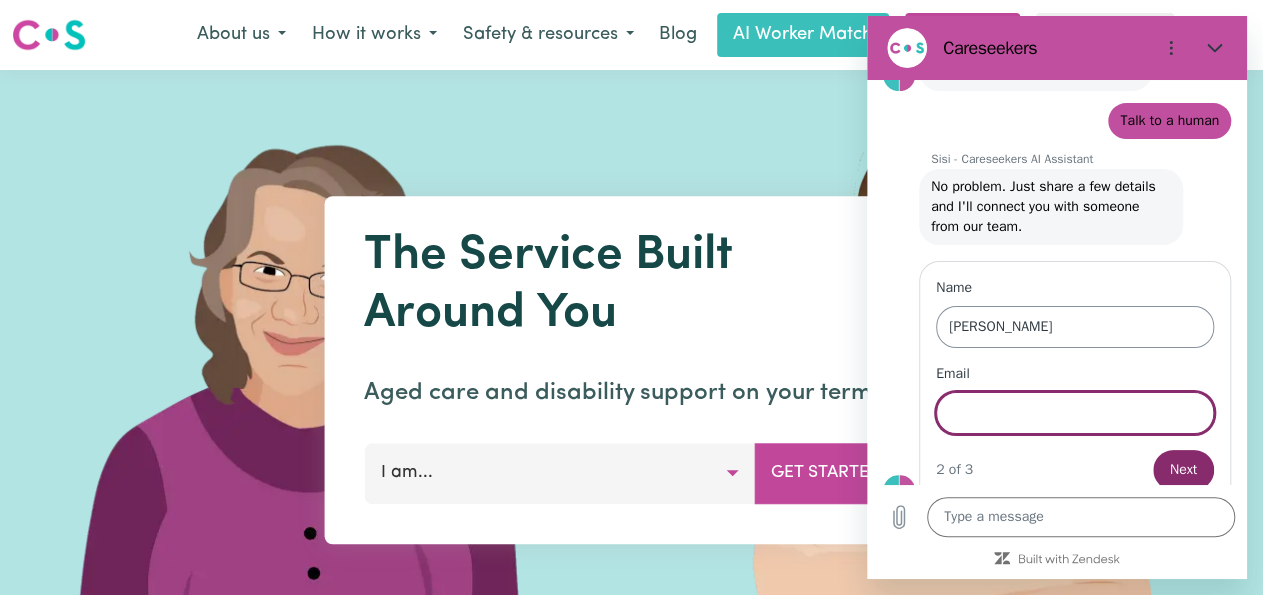 scroll, scrollTop: 124, scrollLeft: 0, axis: vertical 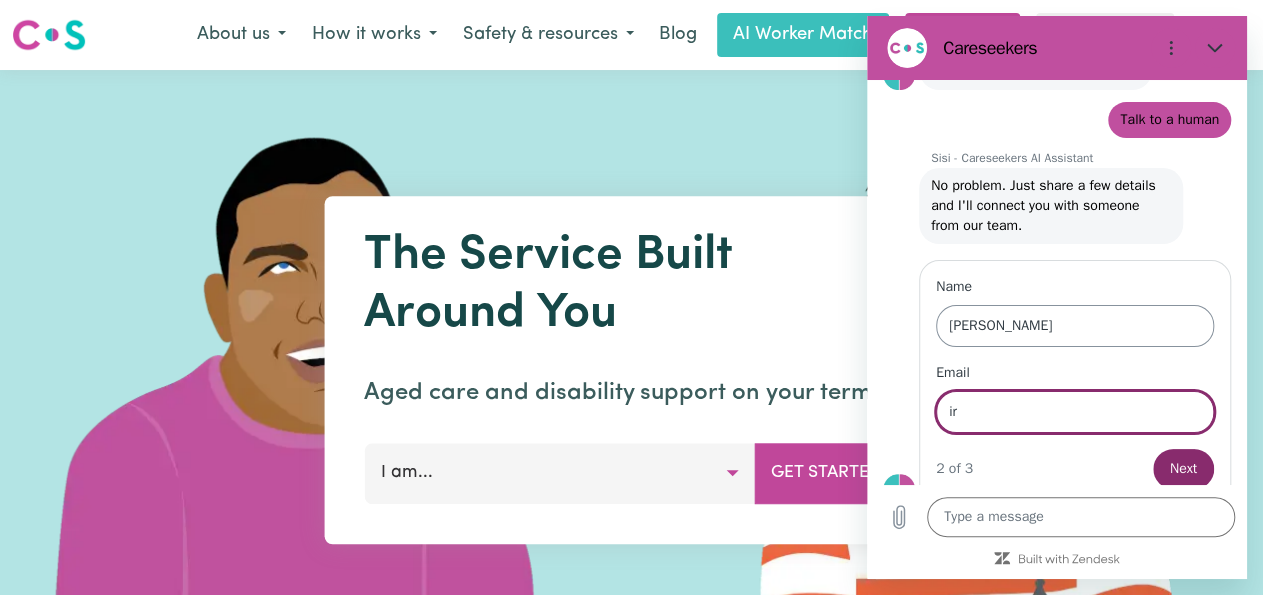 type on "i" 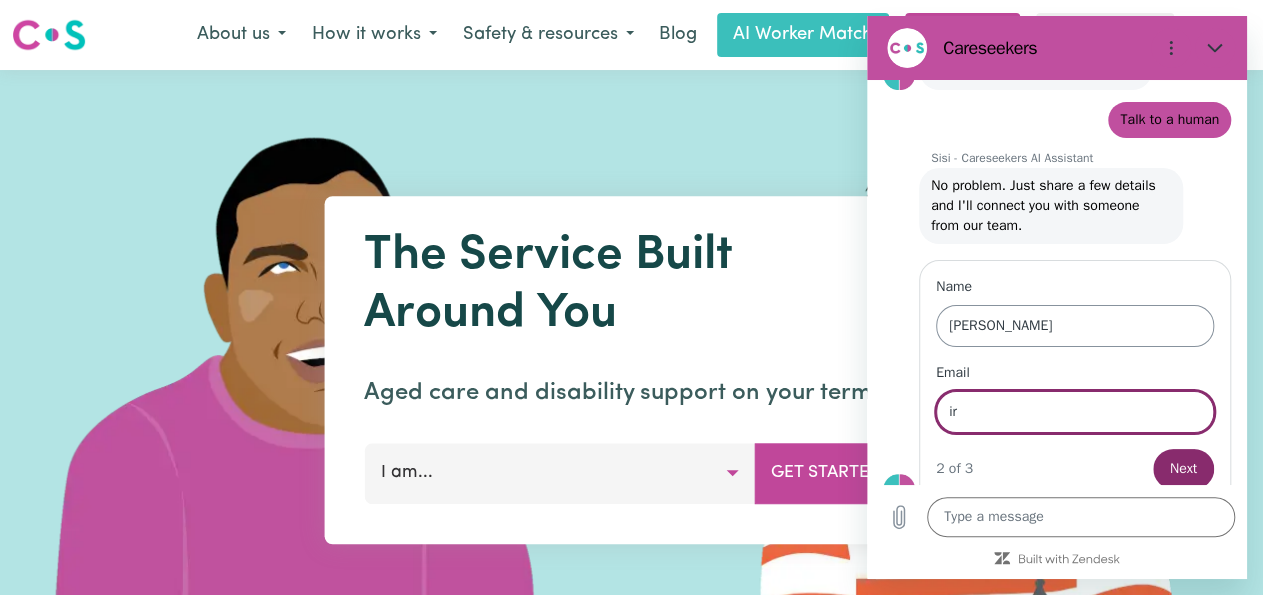 type on "i" 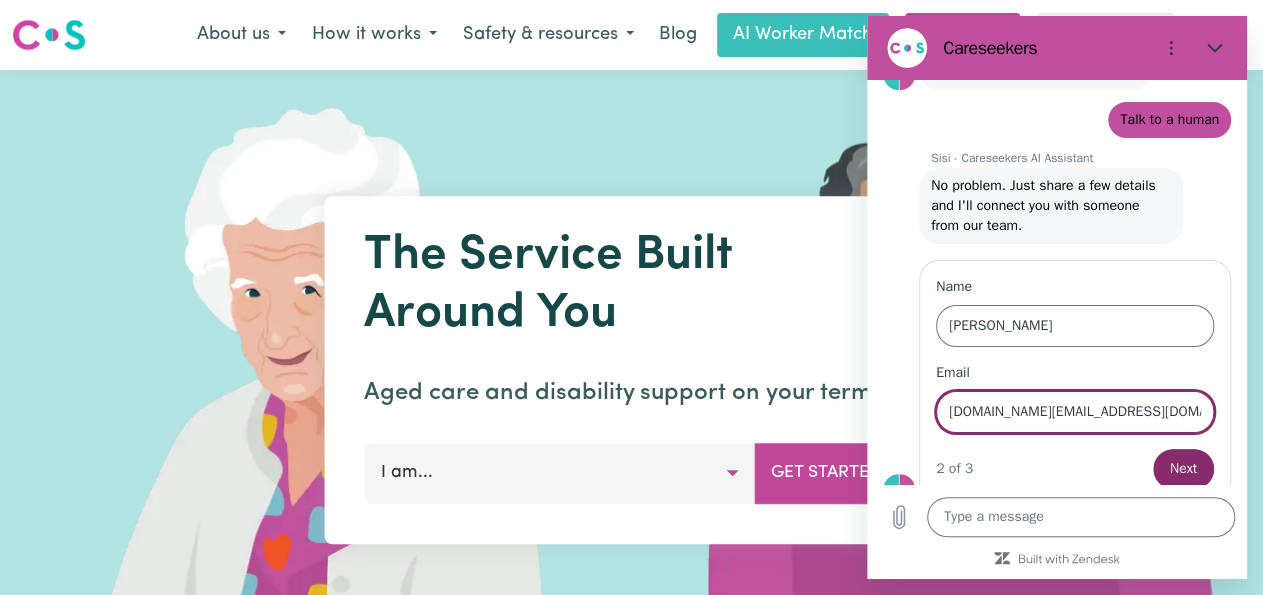 type on "[DOMAIN_NAME][EMAIL_ADDRESS][DOMAIN_NAME]" 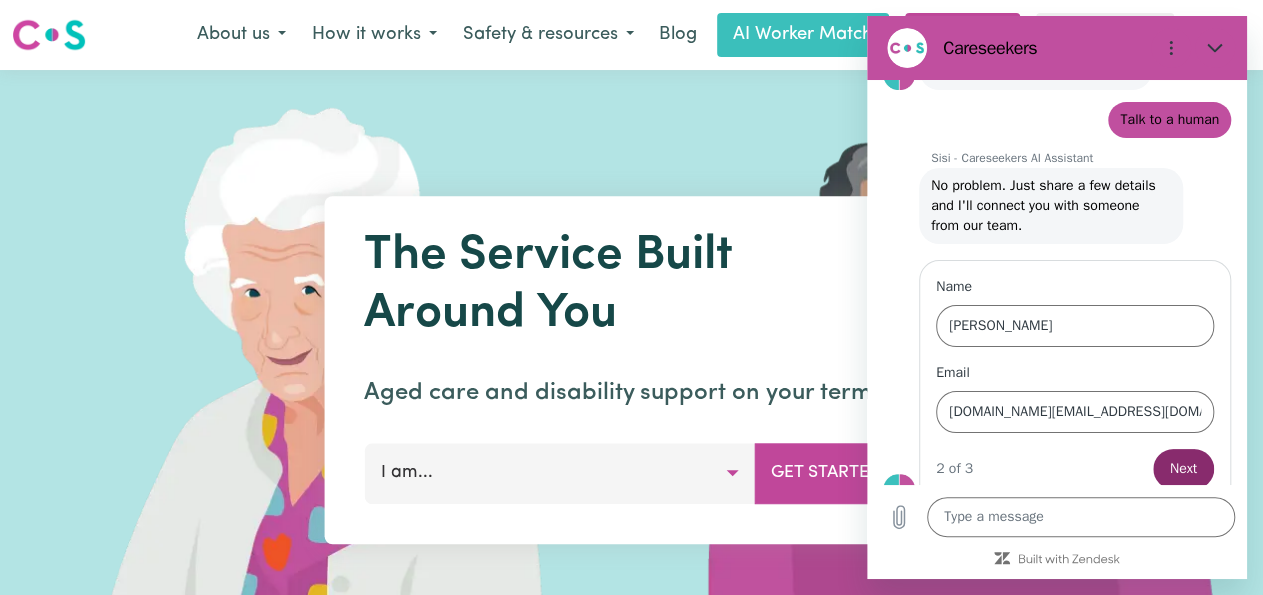 click on "Name [PERSON_NAME] [DOMAIN_NAME][EMAIL_ADDRESS][DOMAIN_NAME] 2 of 3 Next" at bounding box center (1075, 383) 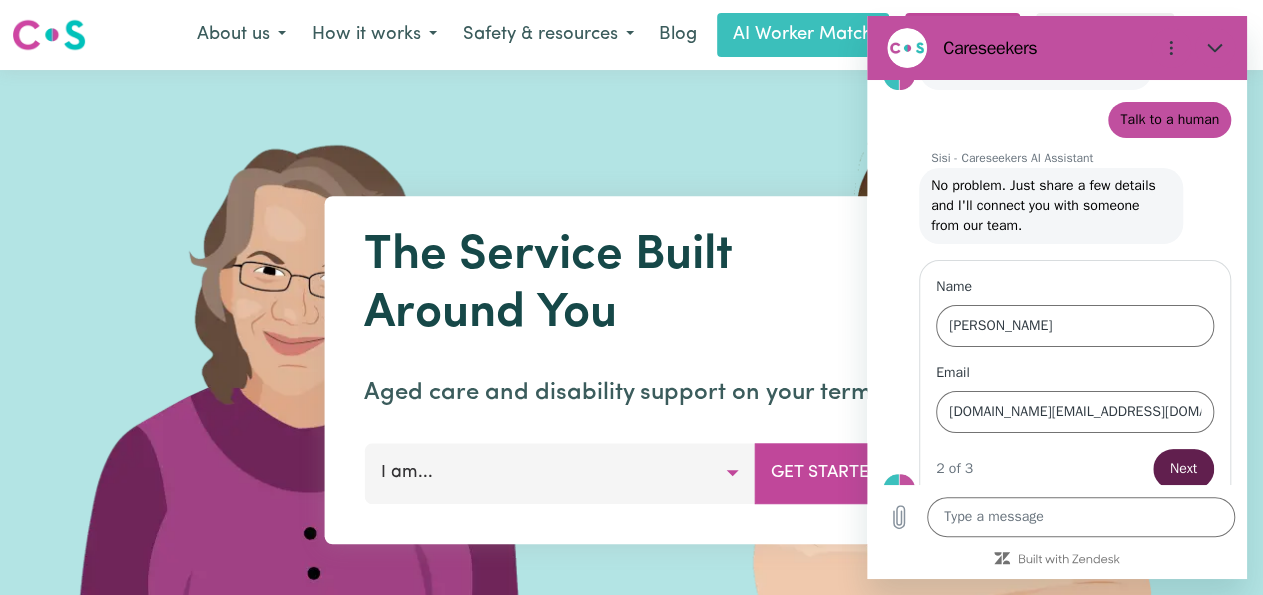 click on "Next" at bounding box center (1183, 469) 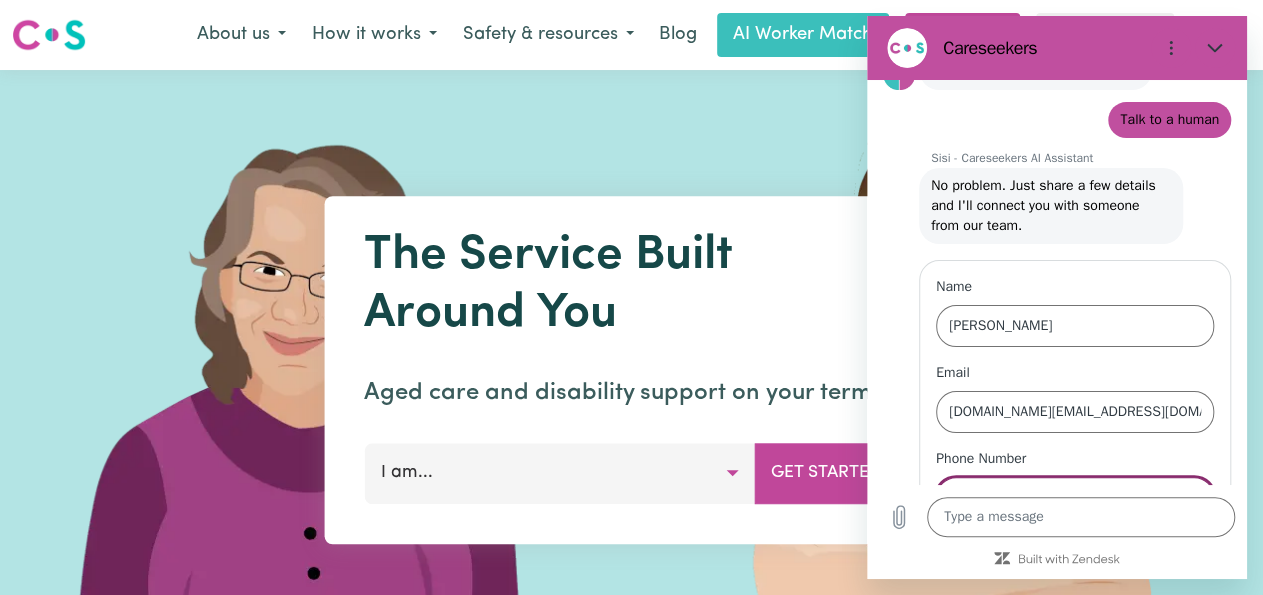 type on "x" 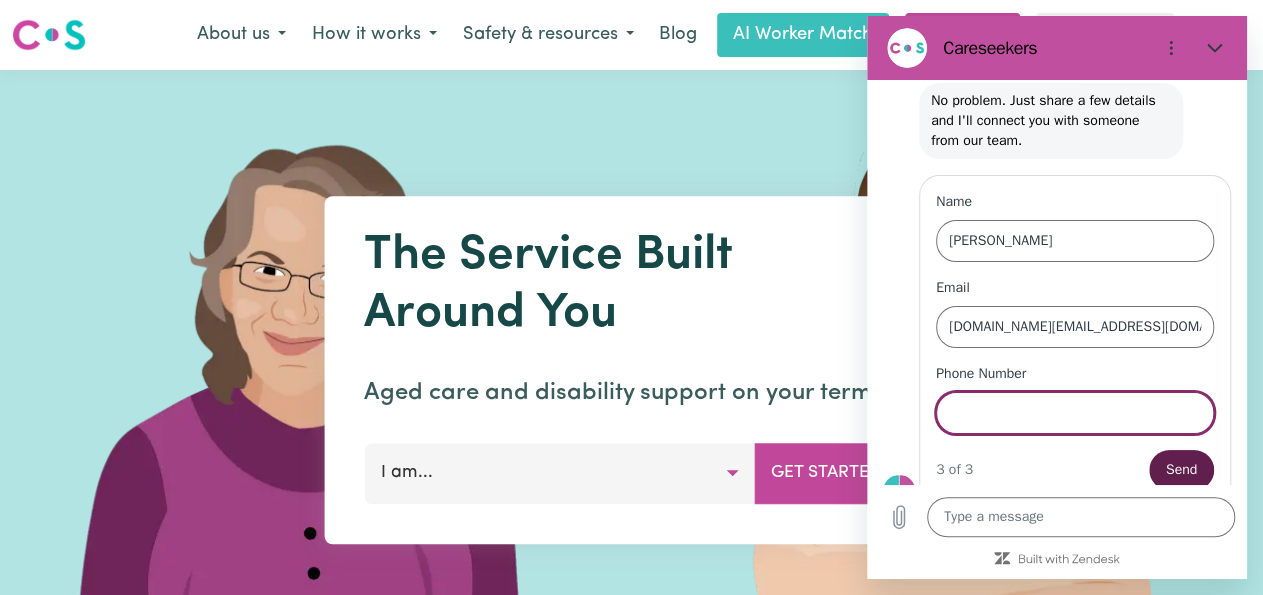 scroll, scrollTop: 209, scrollLeft: 0, axis: vertical 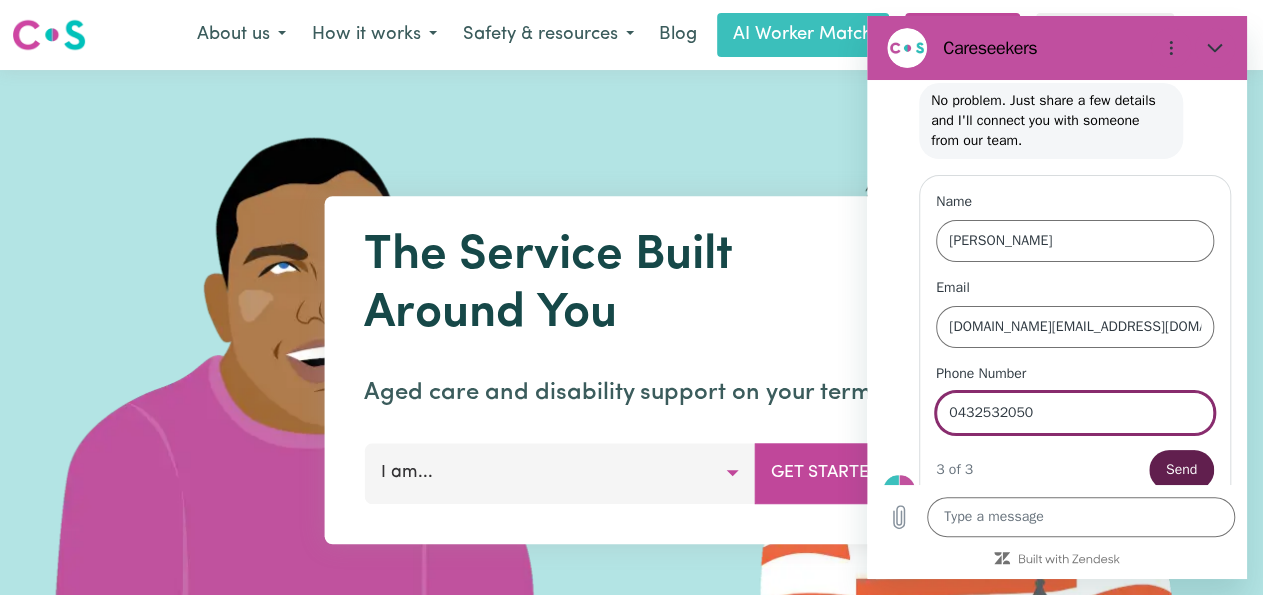 type on "0432532050" 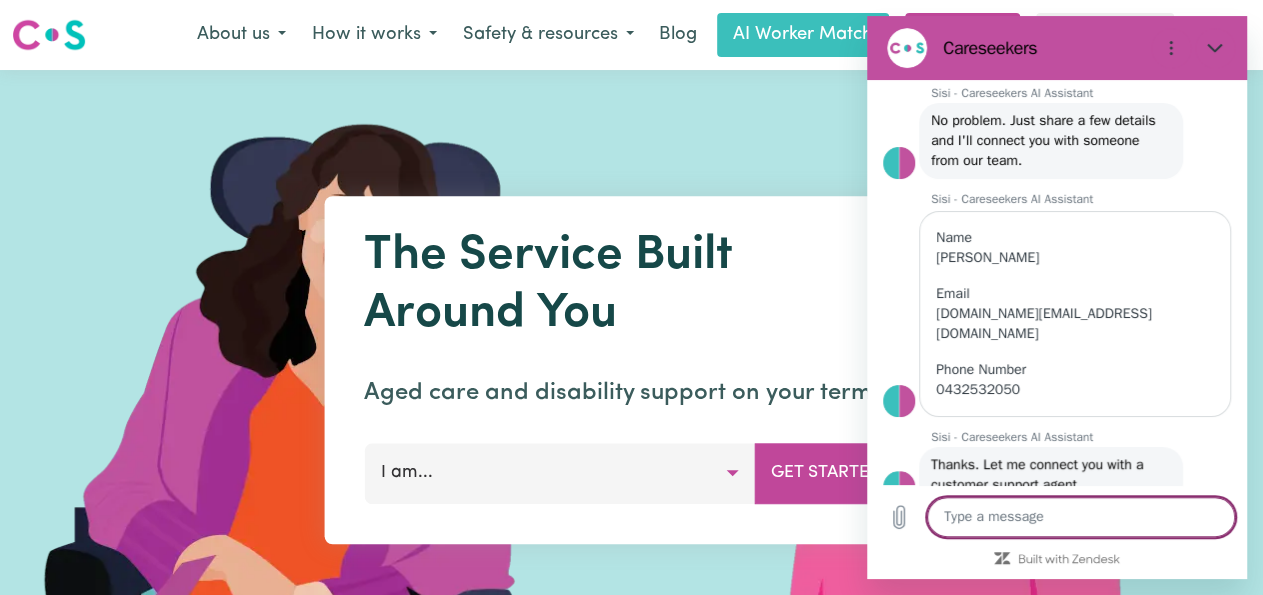 scroll, scrollTop: 189, scrollLeft: 0, axis: vertical 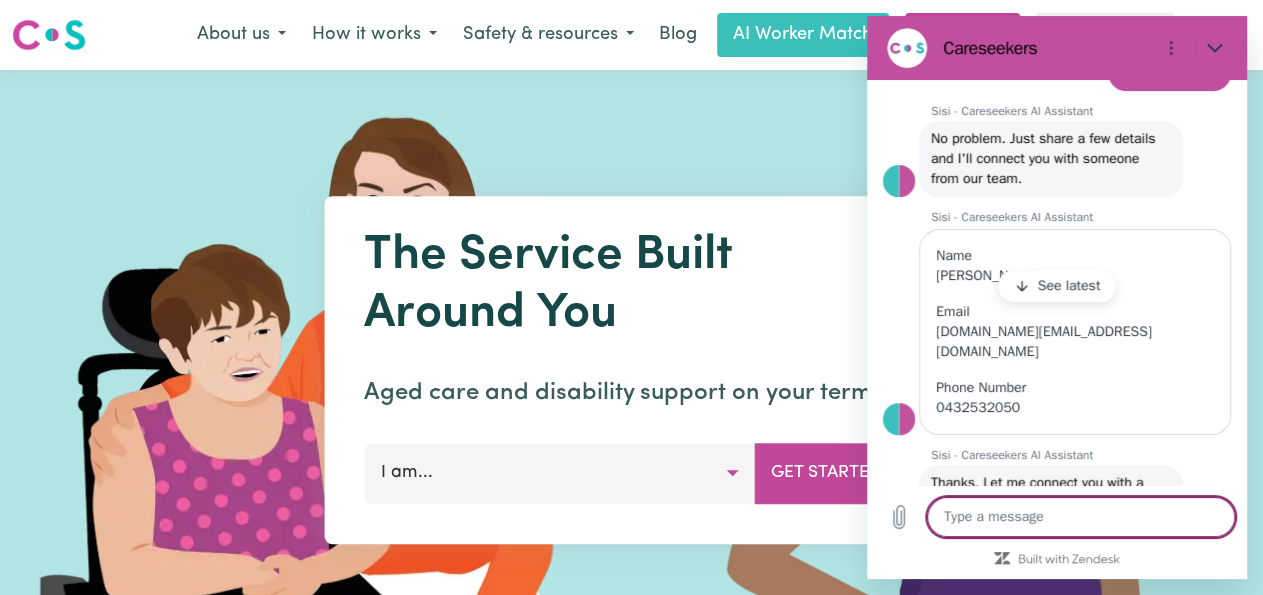 type on "x" 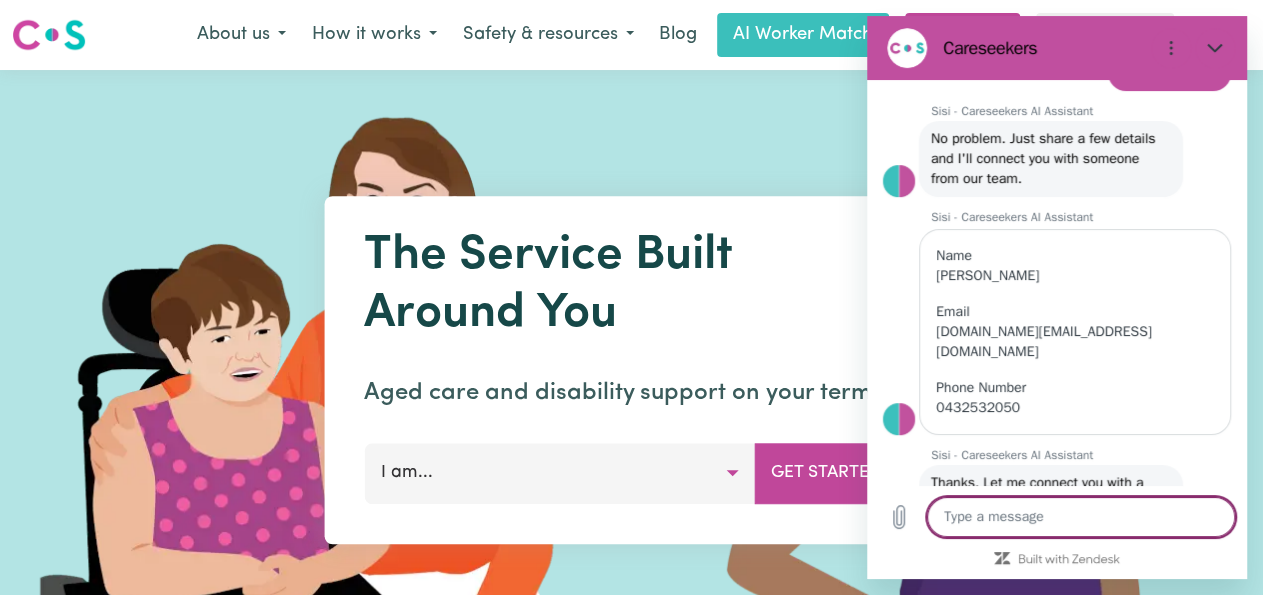 scroll, scrollTop: 275, scrollLeft: 0, axis: vertical 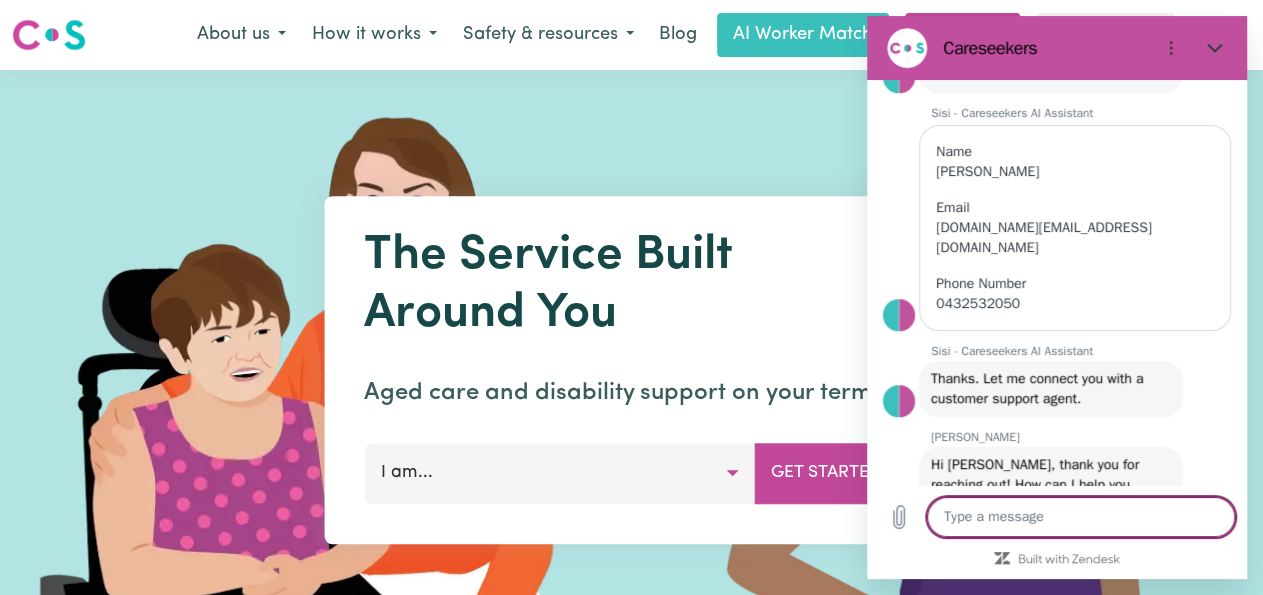 click at bounding box center (1081, 517) 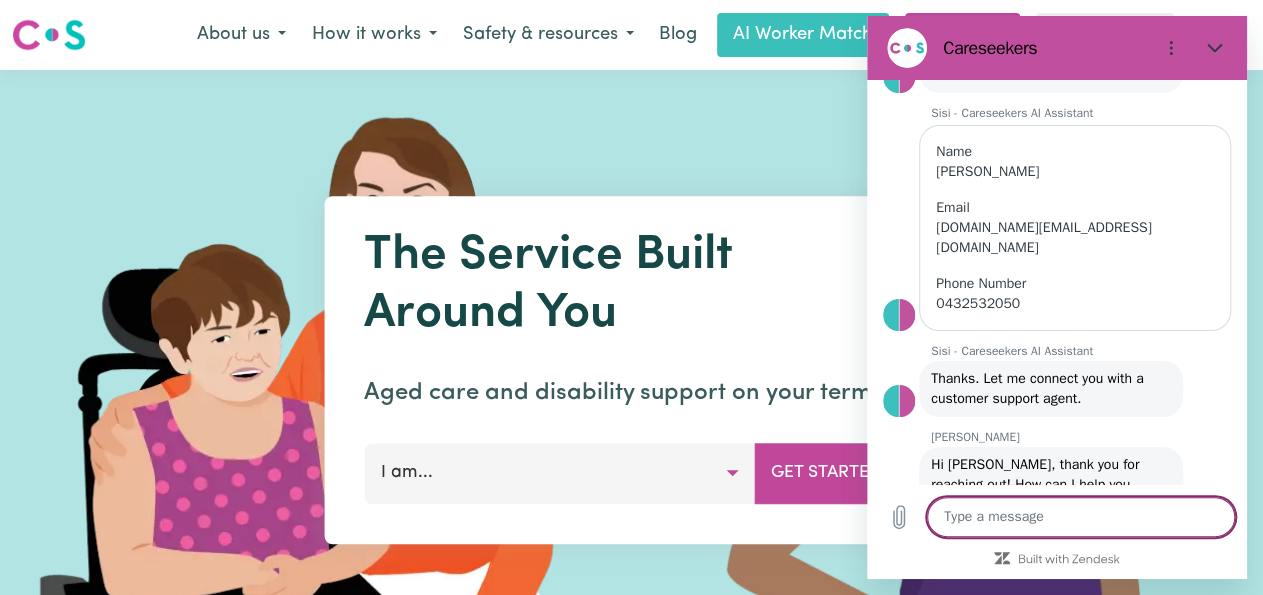 type on "T" 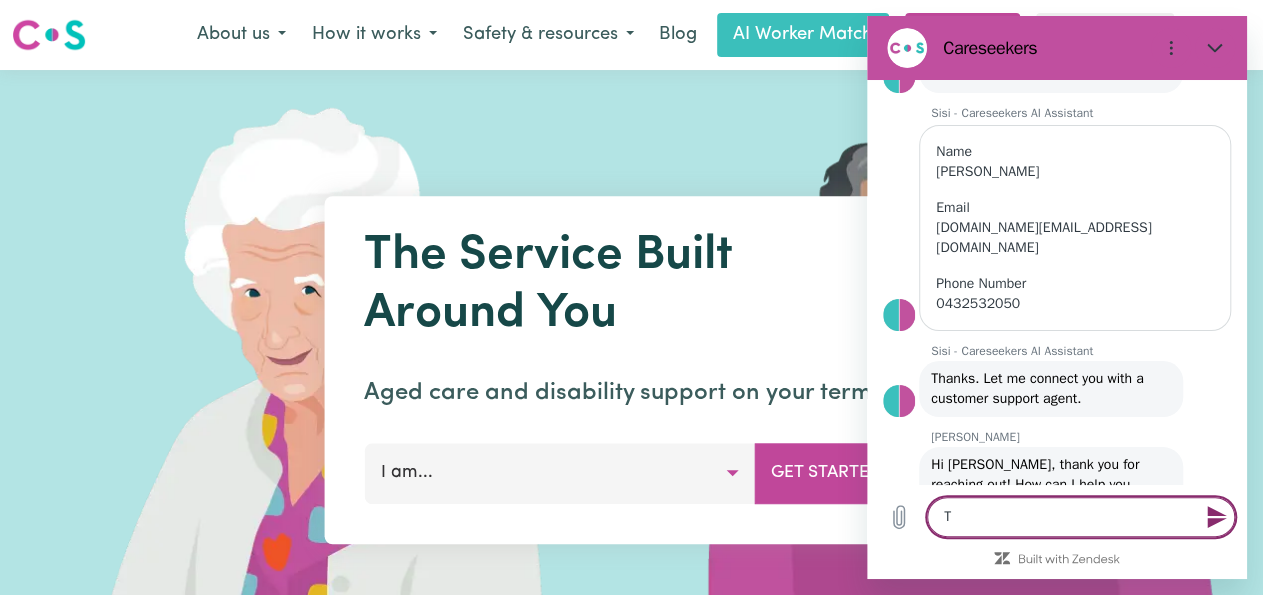 type on "Th" 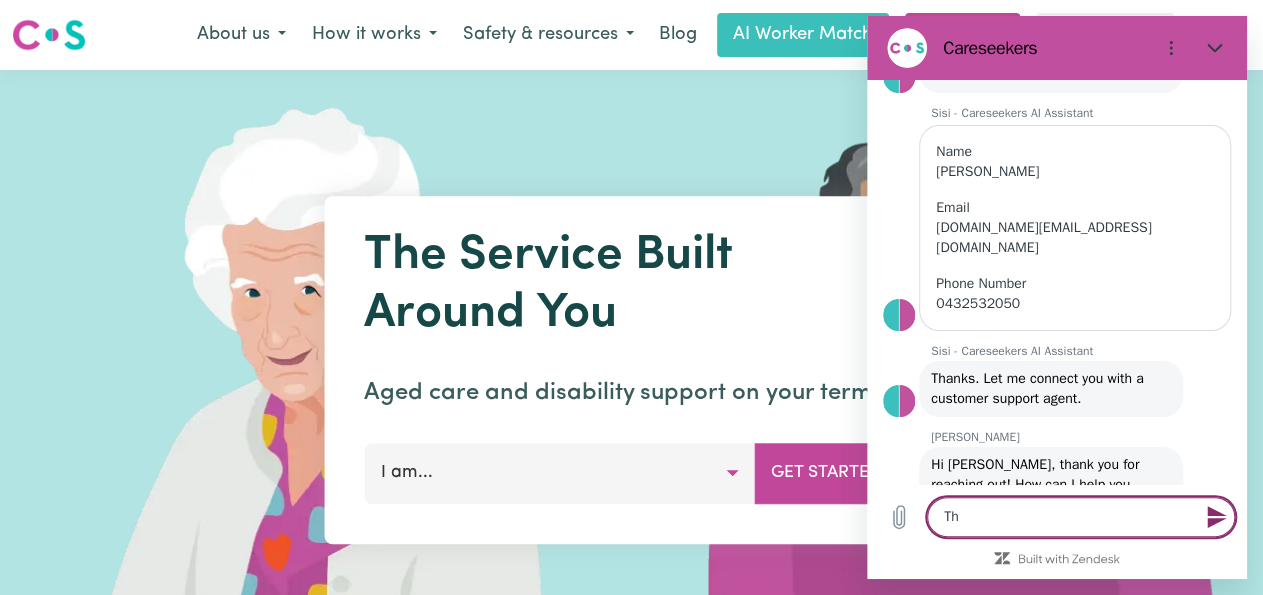 type on "x" 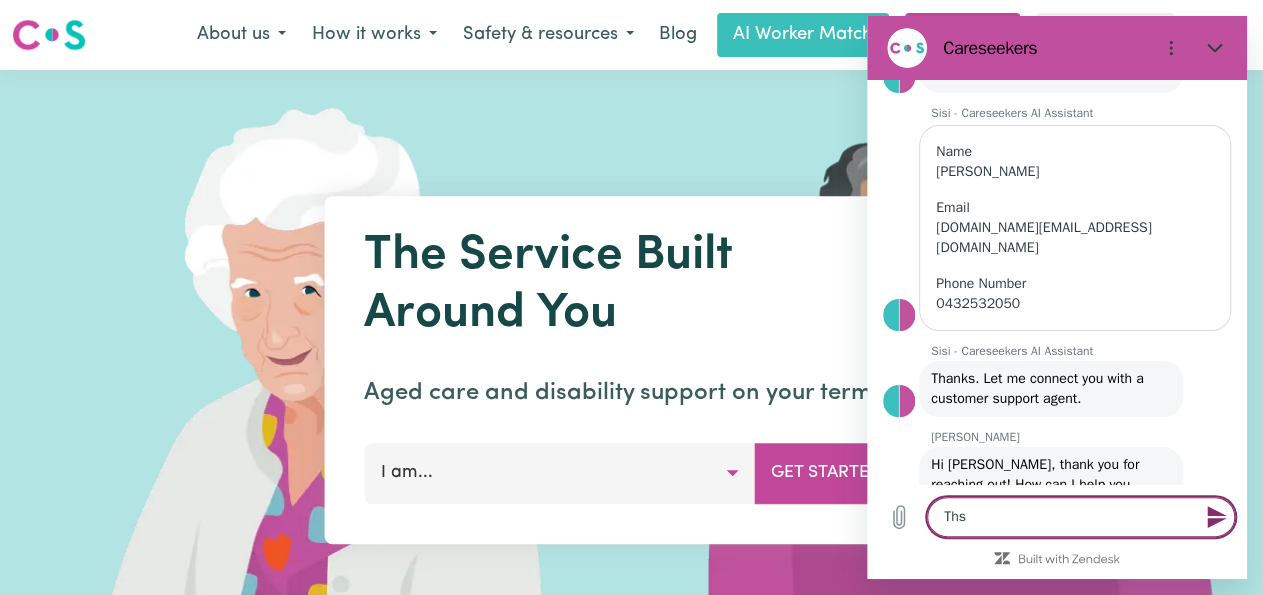 type on "Thsa" 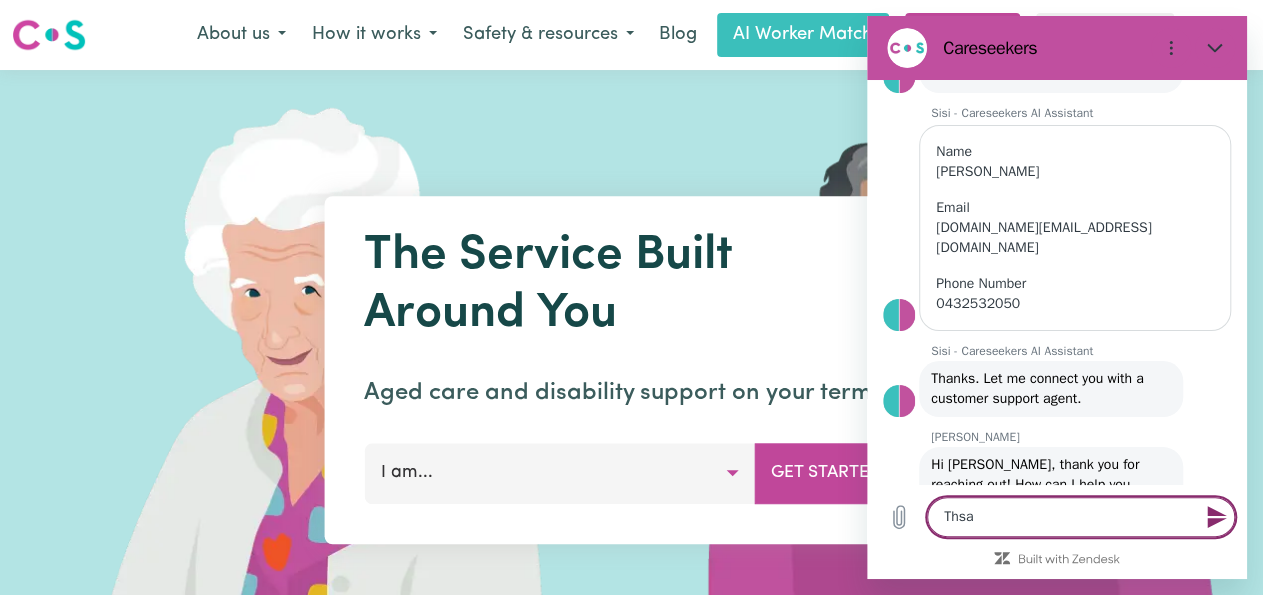 type on "Ths" 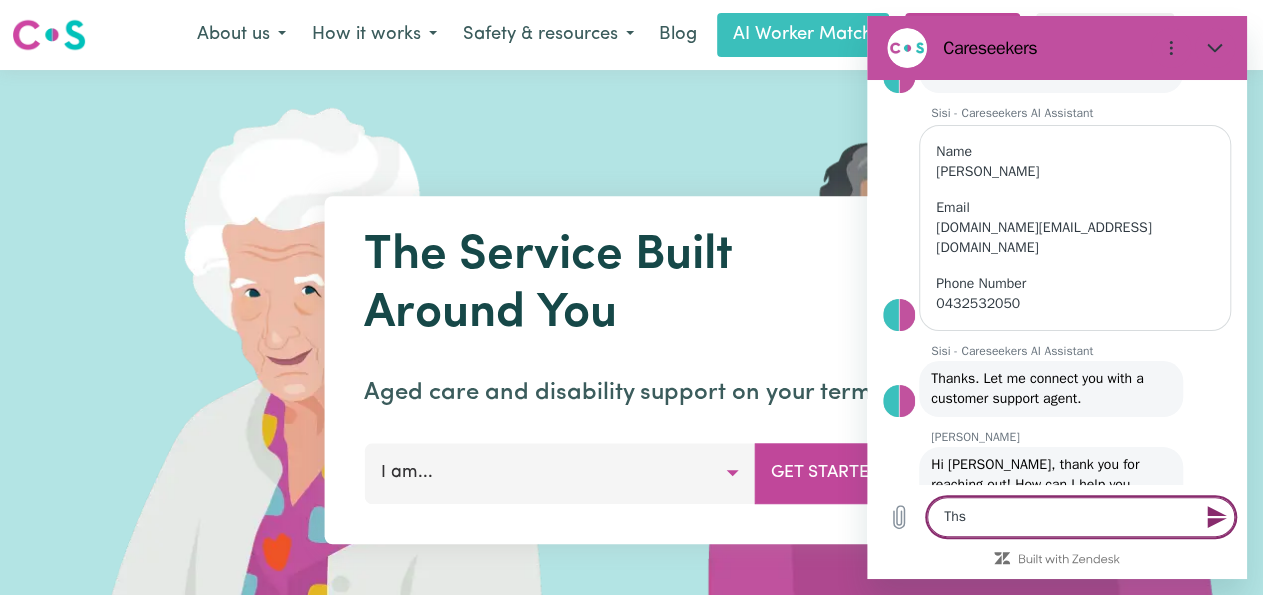 type on "x" 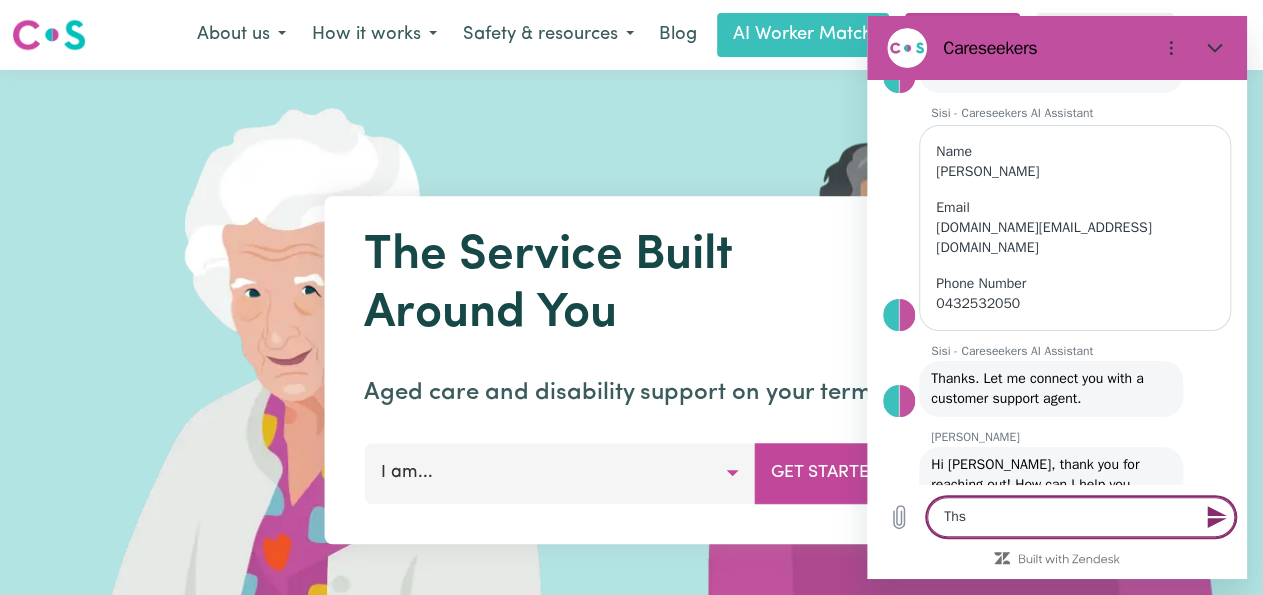 type on "Th" 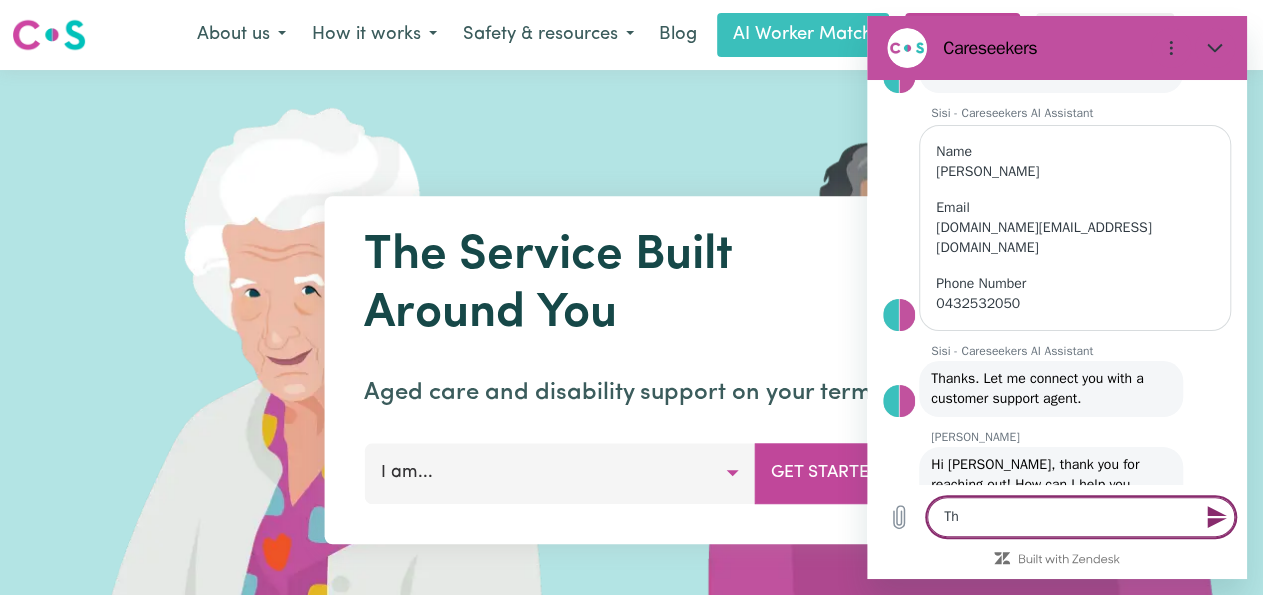 type on "T" 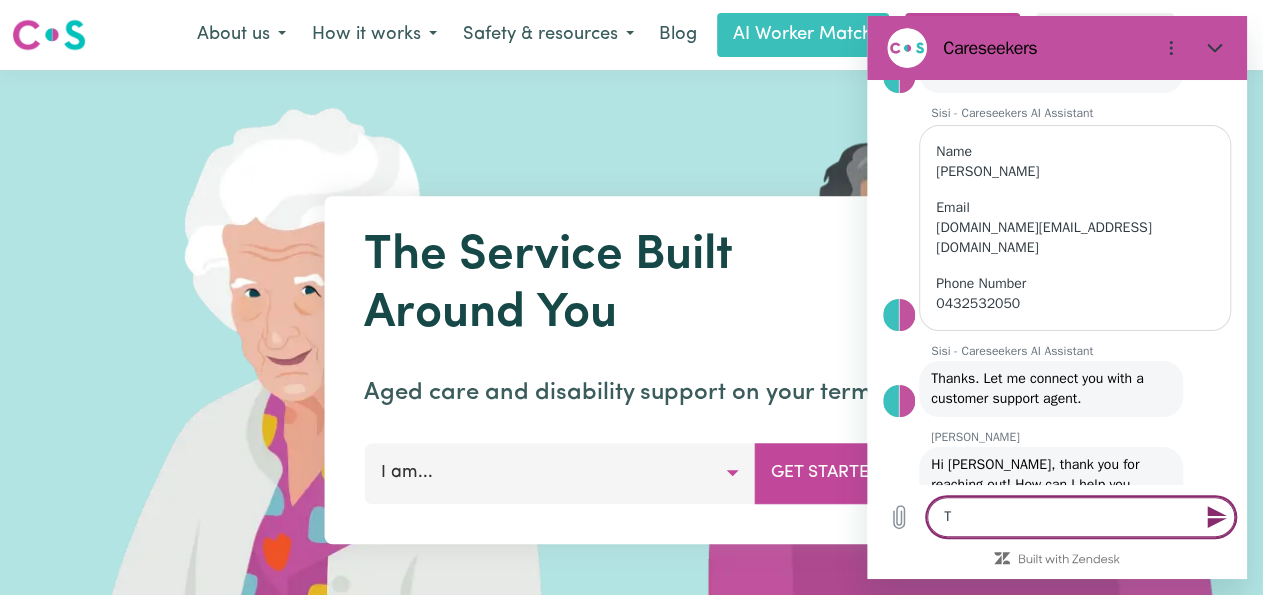 type 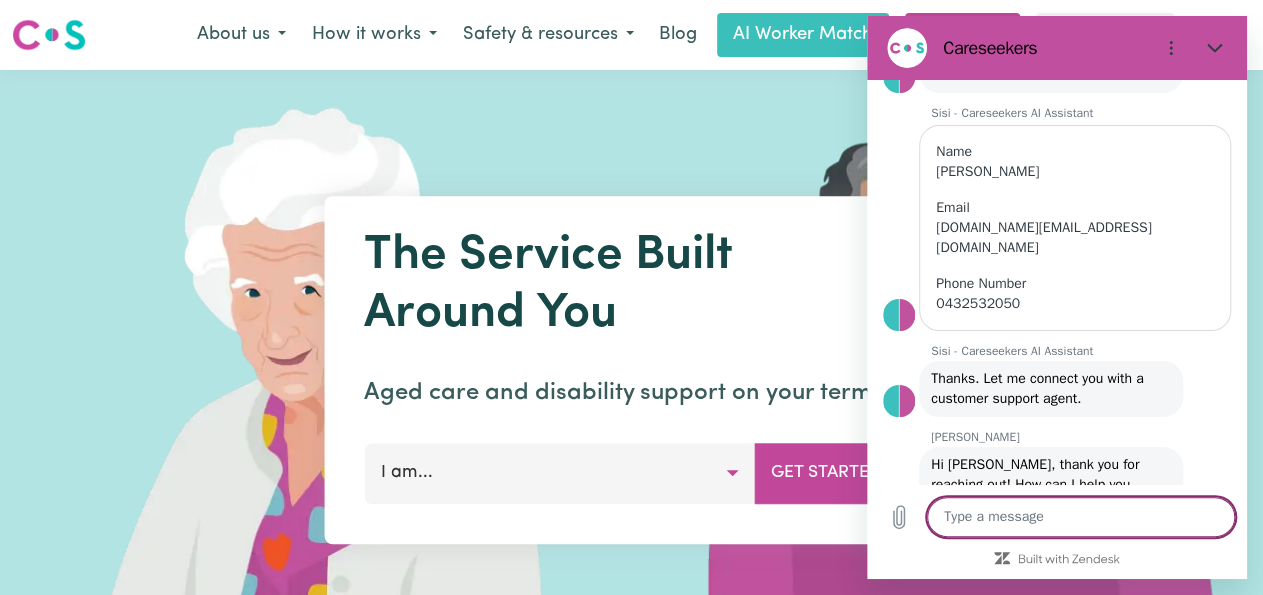 type on "H" 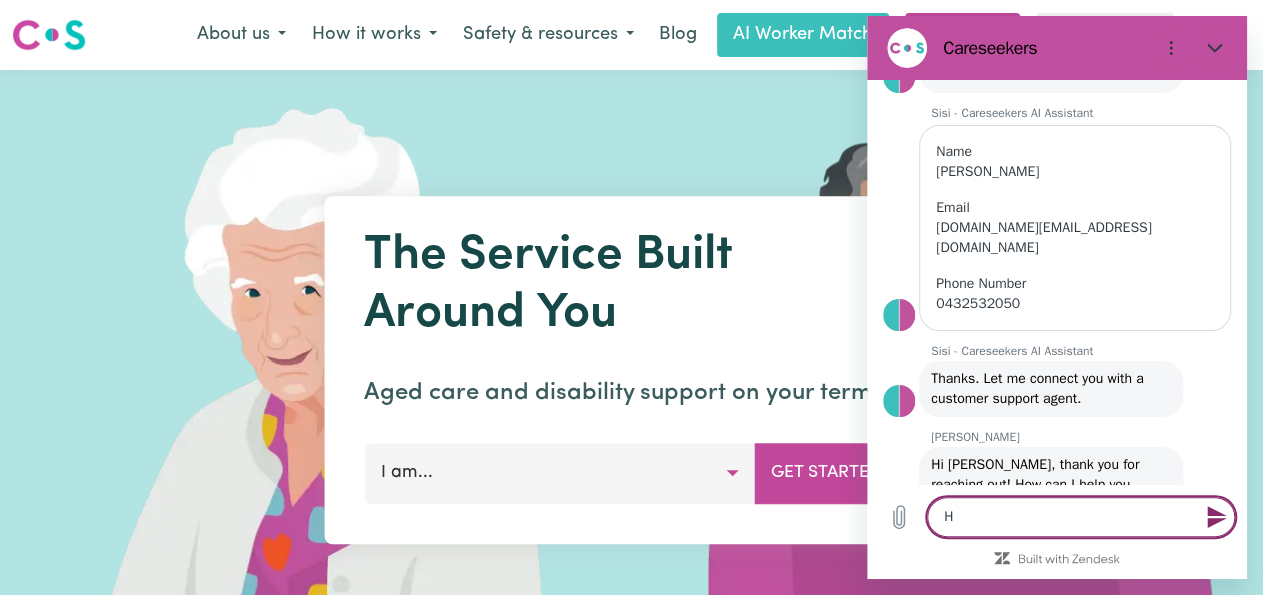 type on "x" 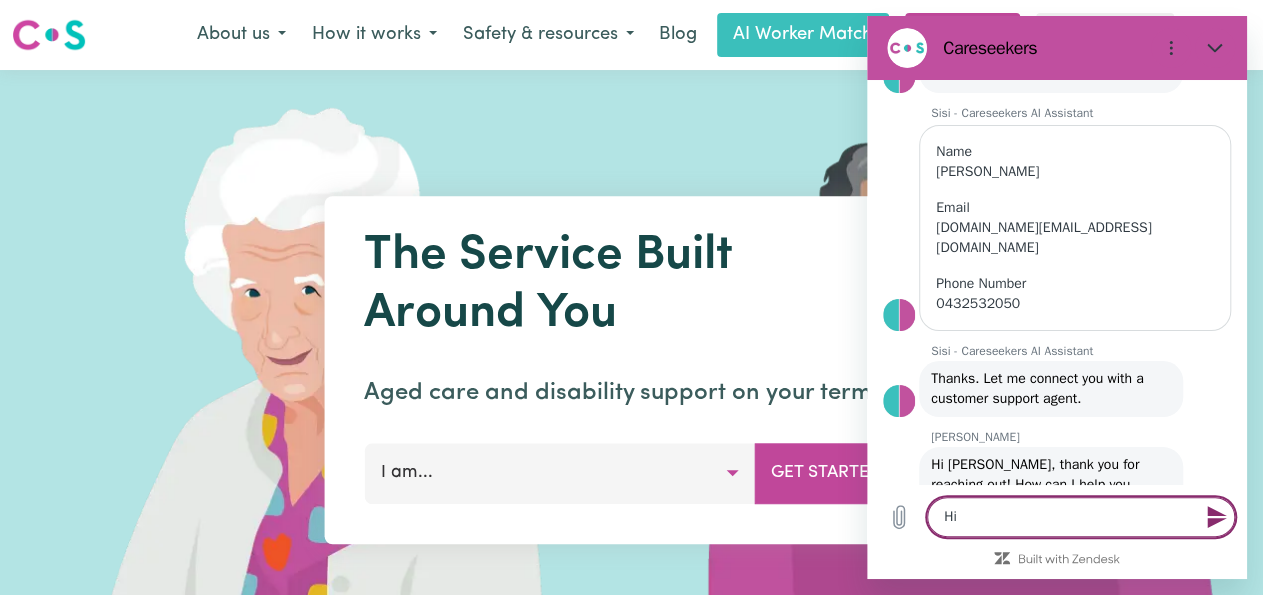 type on "Hi" 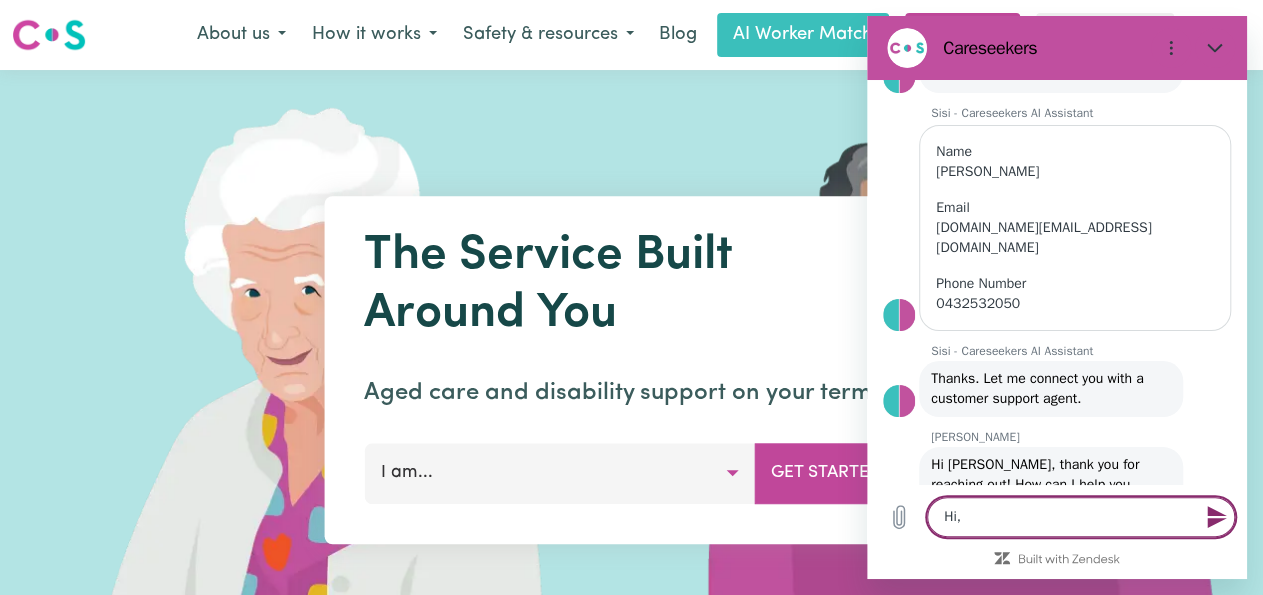 type on "Hi," 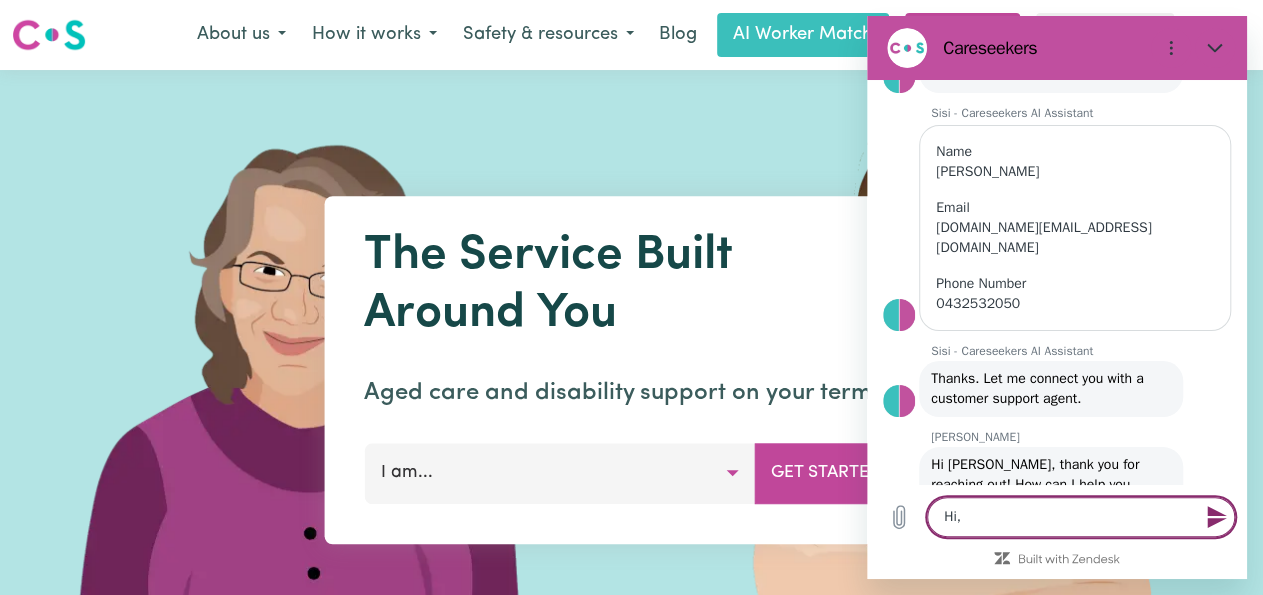 type on "Hi, T" 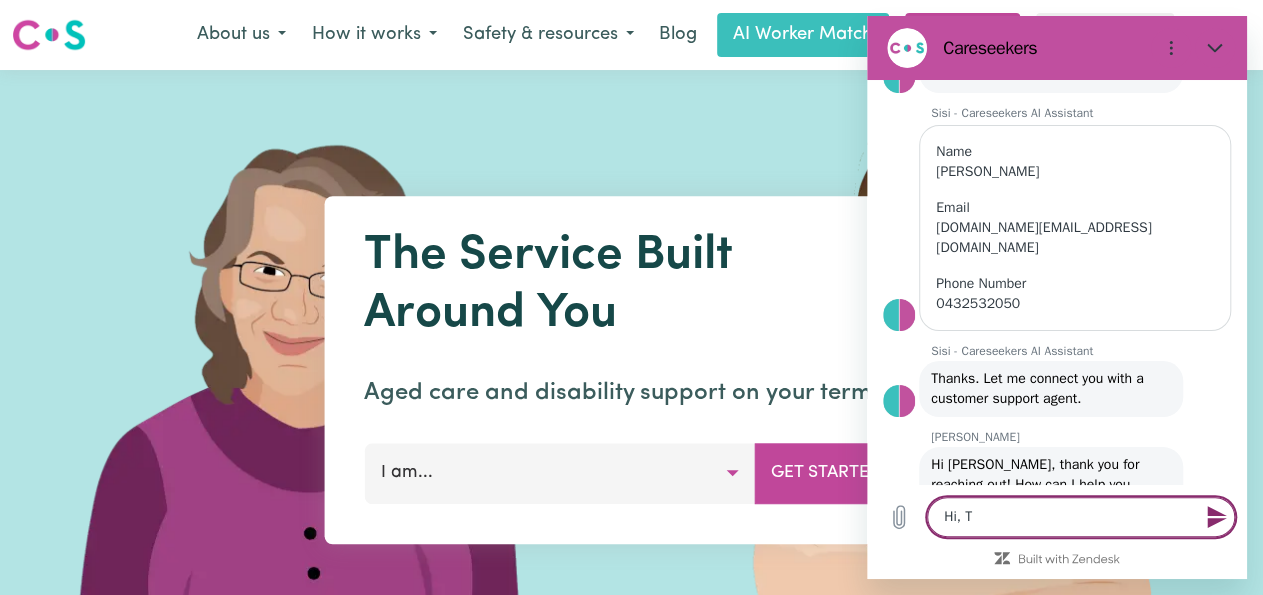 type on "Hi, Th" 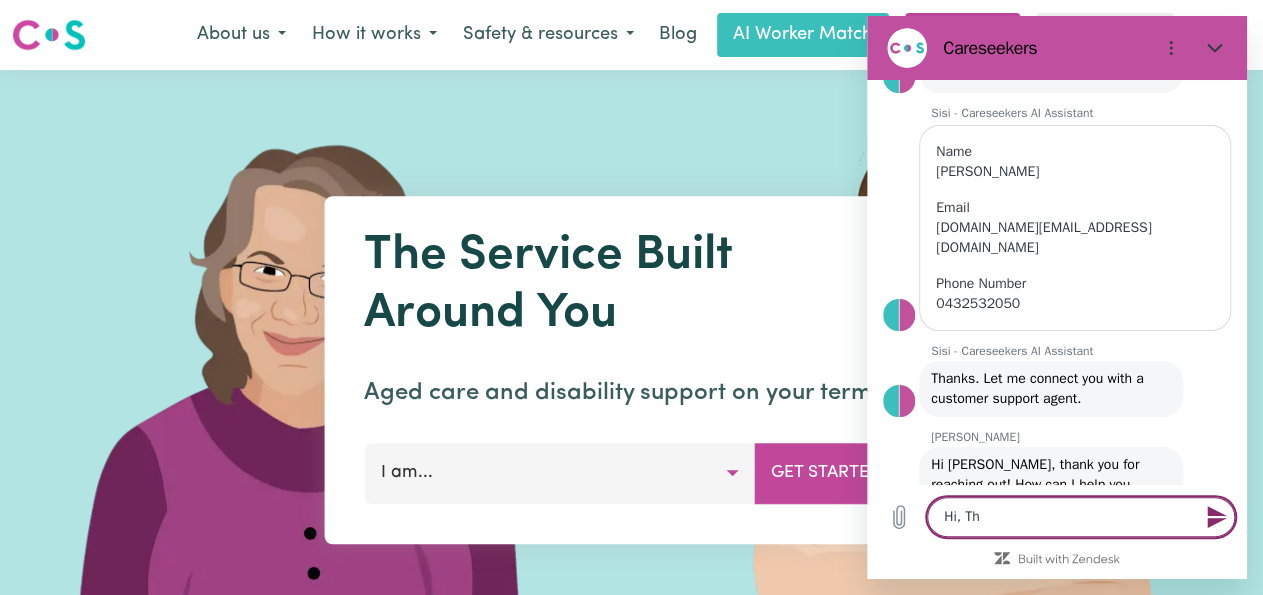 type on "Hi, Tha" 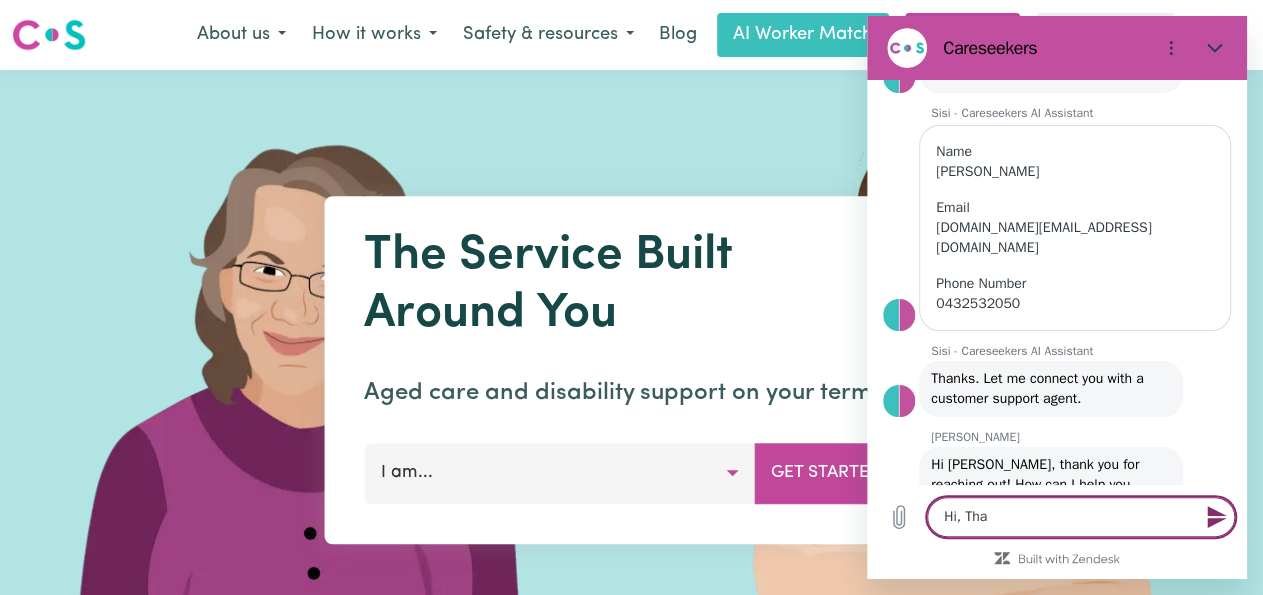 type on "Hi, Than" 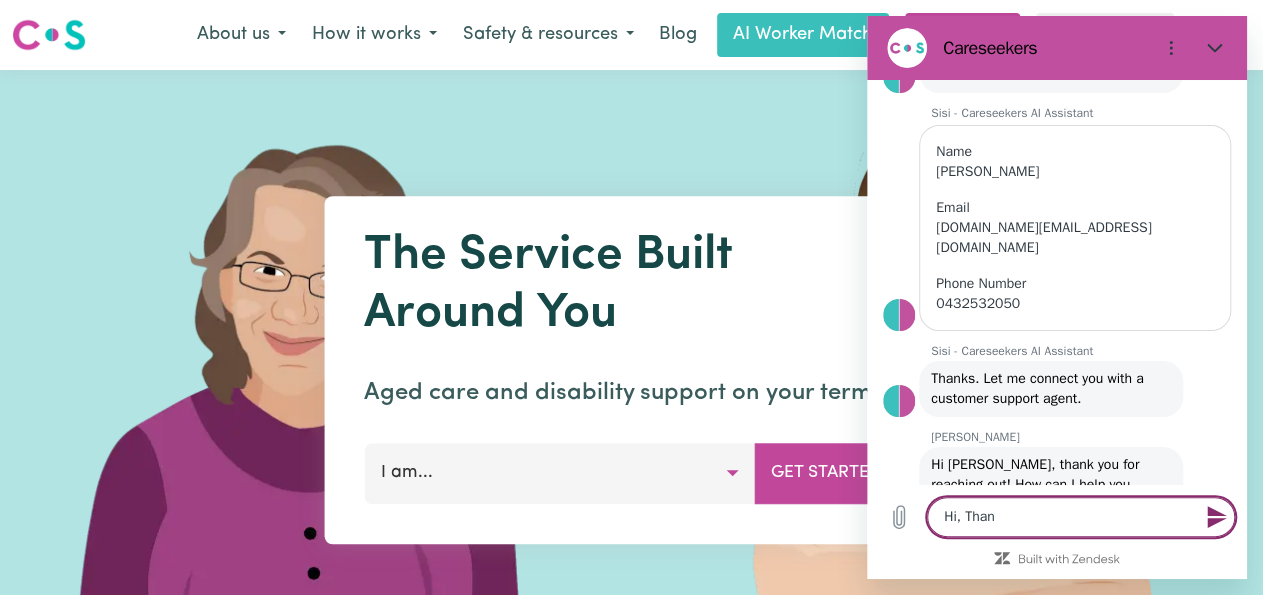 type on "Hi, Thank" 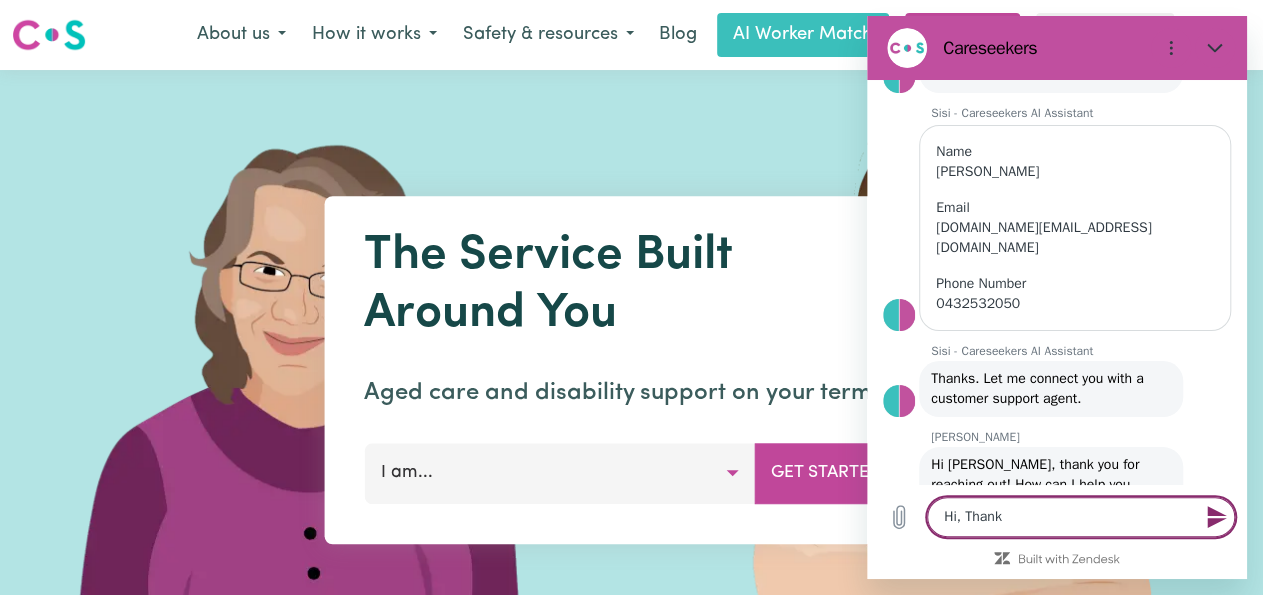 type on "Hi, Thankd" 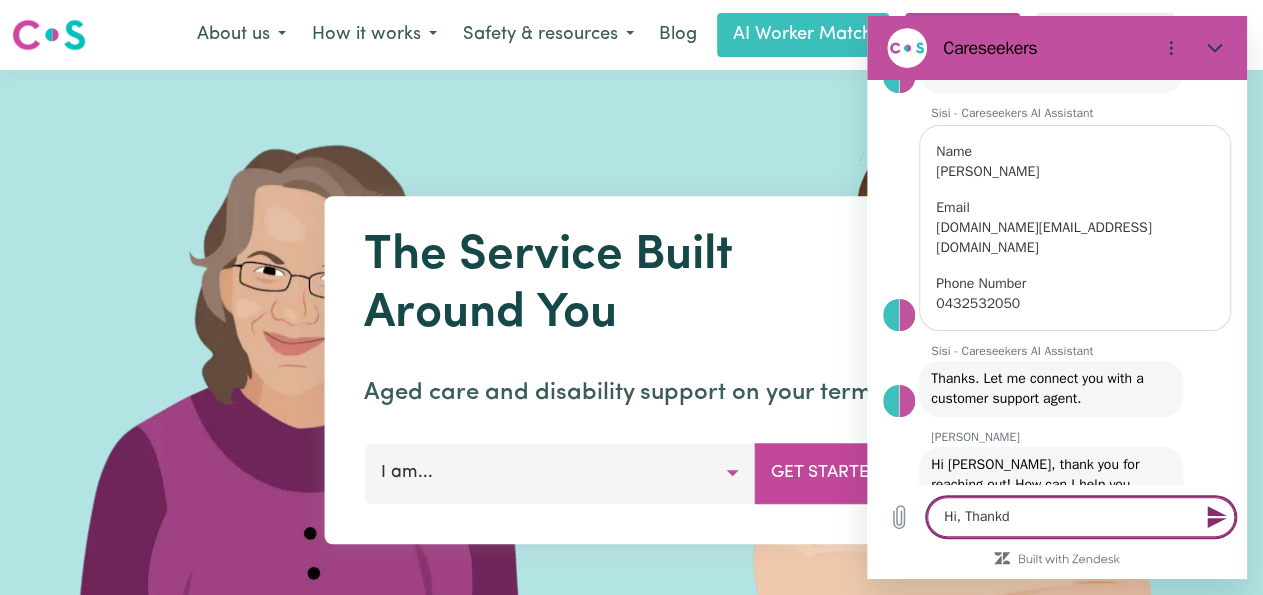 type on "Hi, Thank" 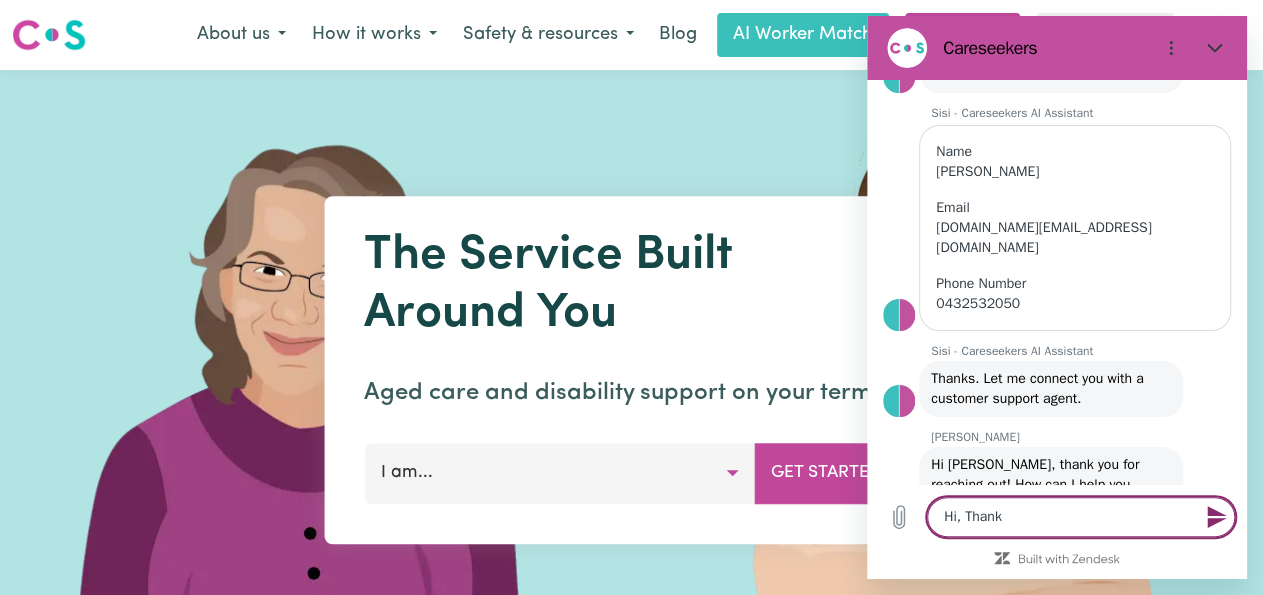 type on "Hi, Thanks" 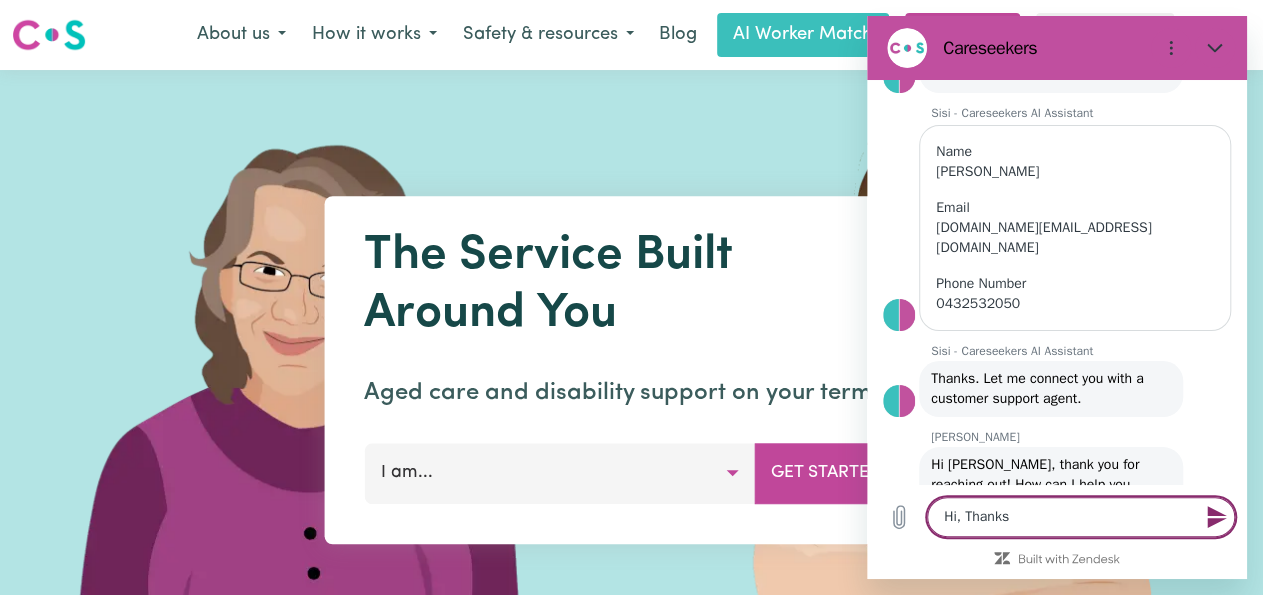 type on "Hi, Thanks" 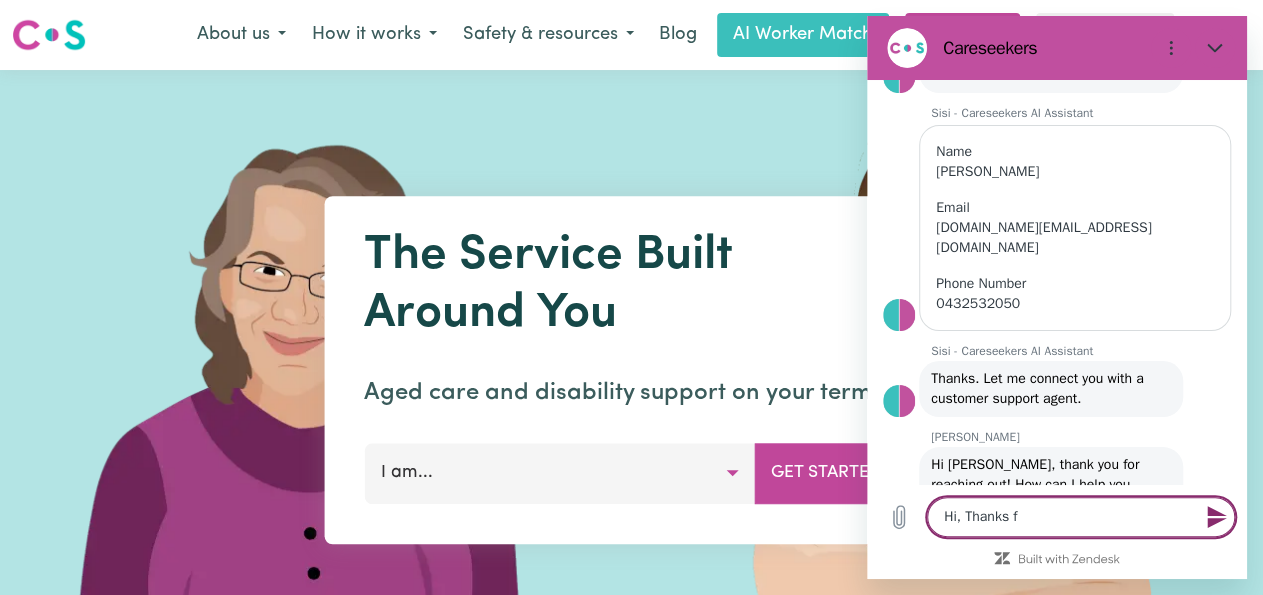 type on "Hi, Thanks fo" 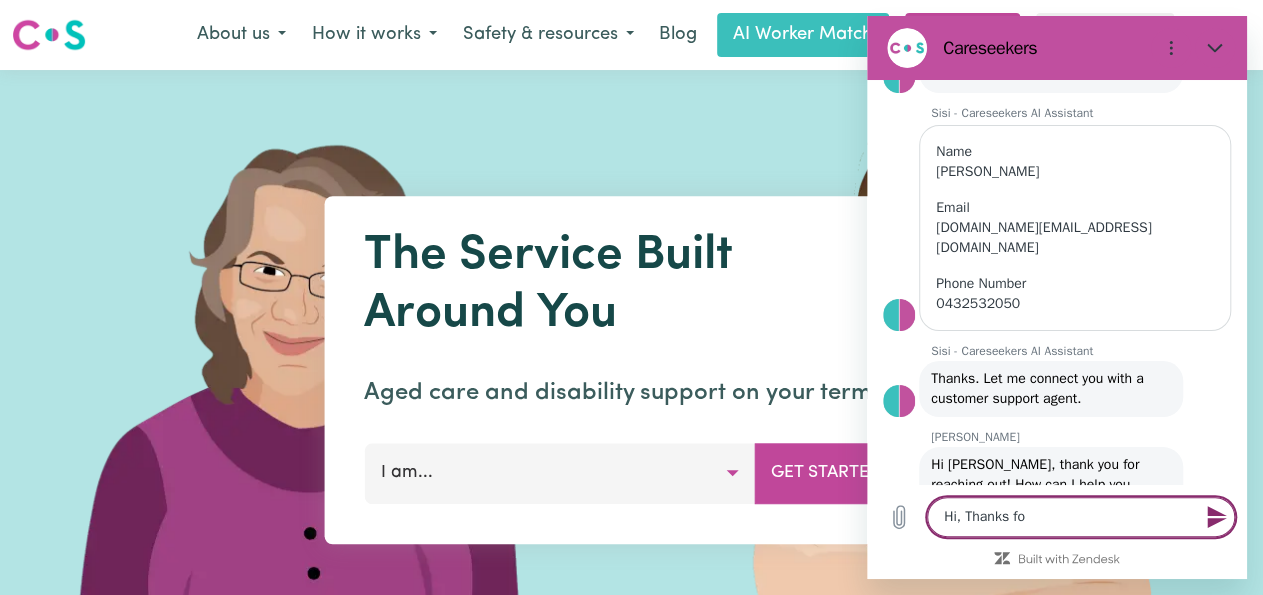 type on "Hi, Thanks for" 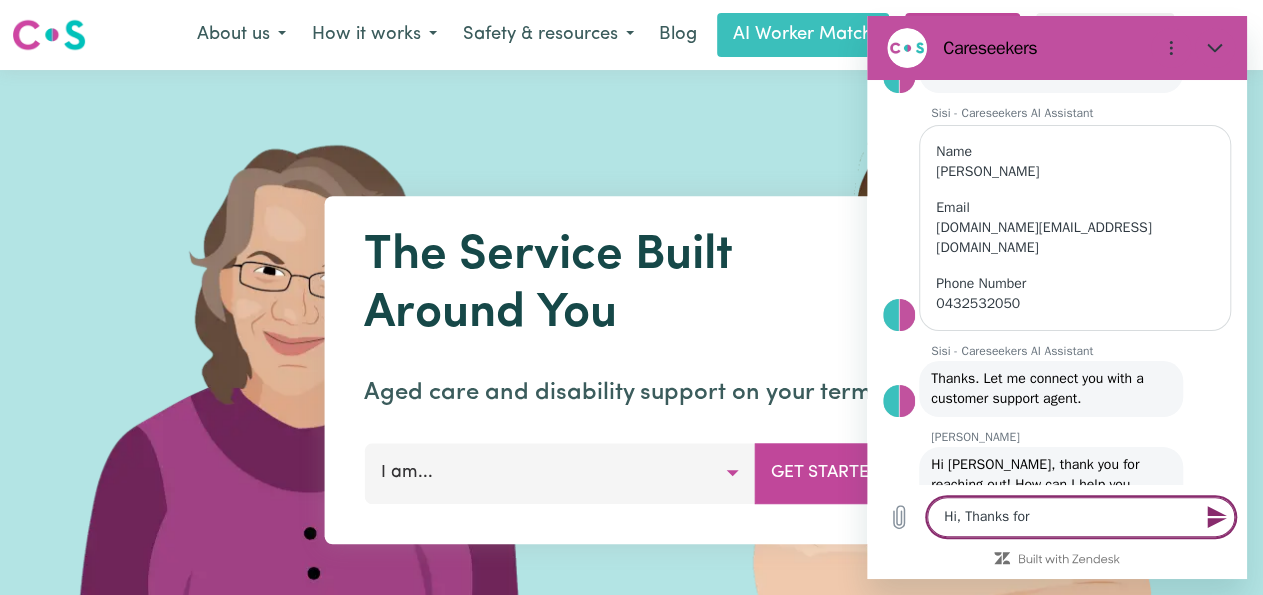 type on "Hi, Thanks for" 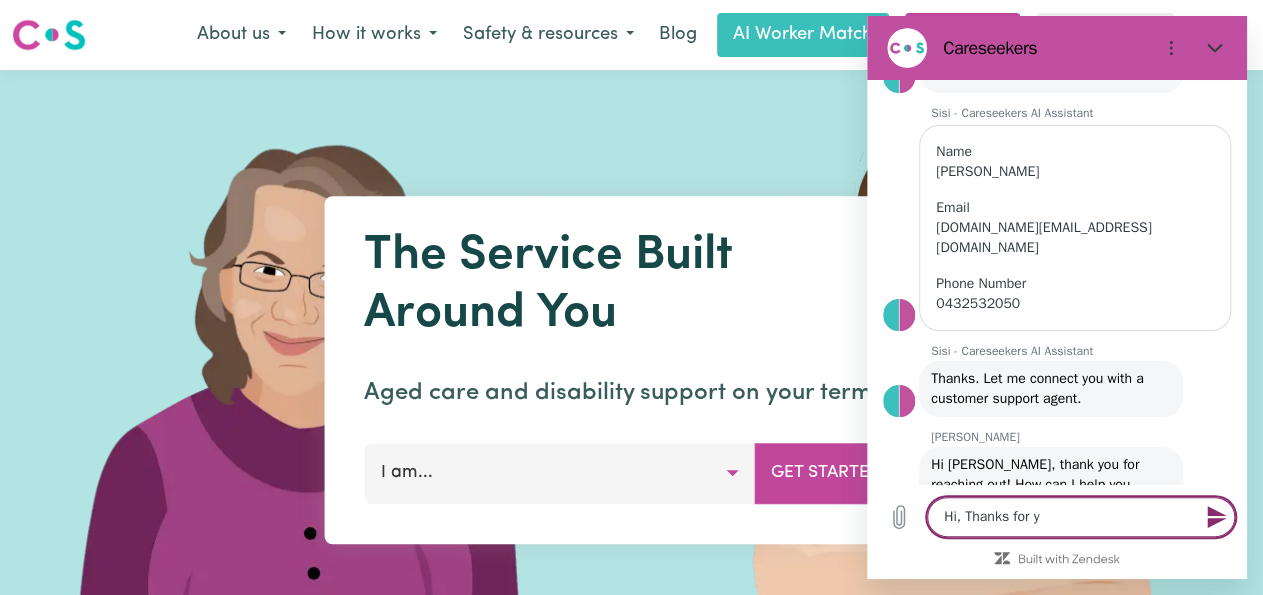 type on "Hi, Thanks for yo" 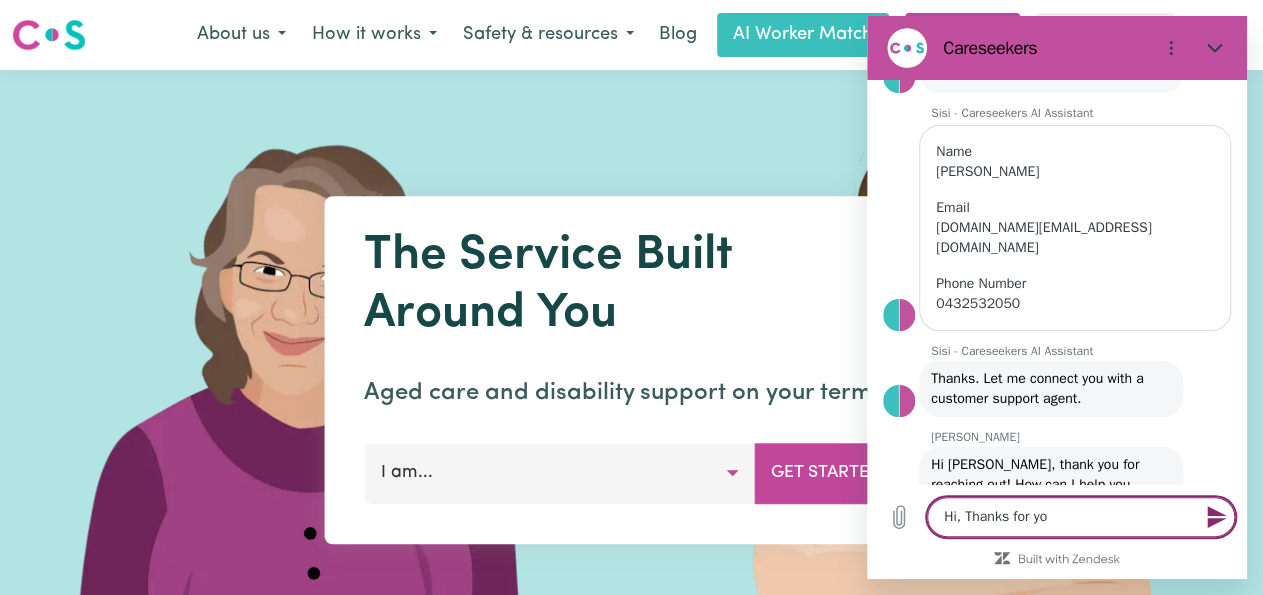 type on "Hi, Thanks for you" 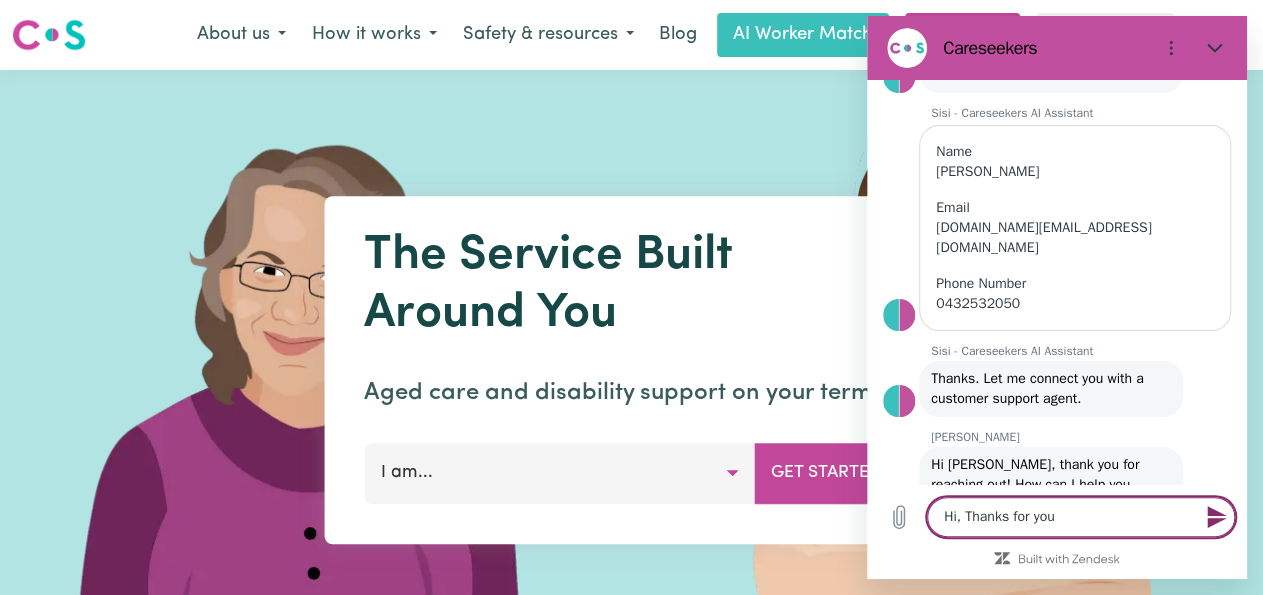type on "Hi, Thanks for your" 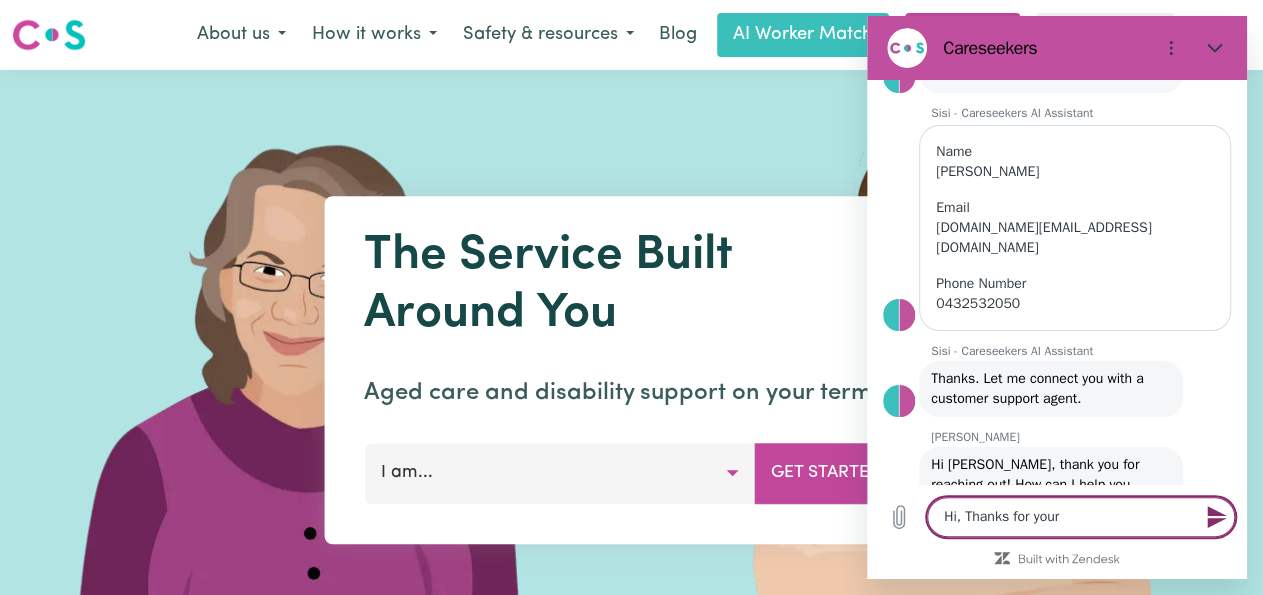 type on "Hi, Thanks for your" 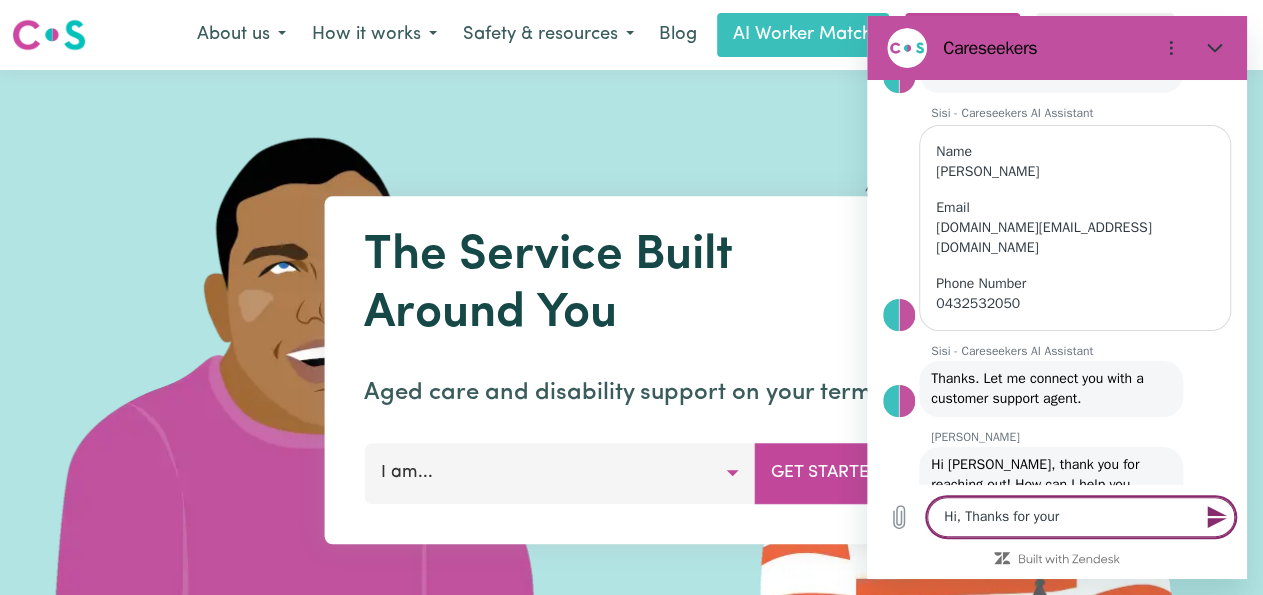 type on "Hi, Thanks for your f" 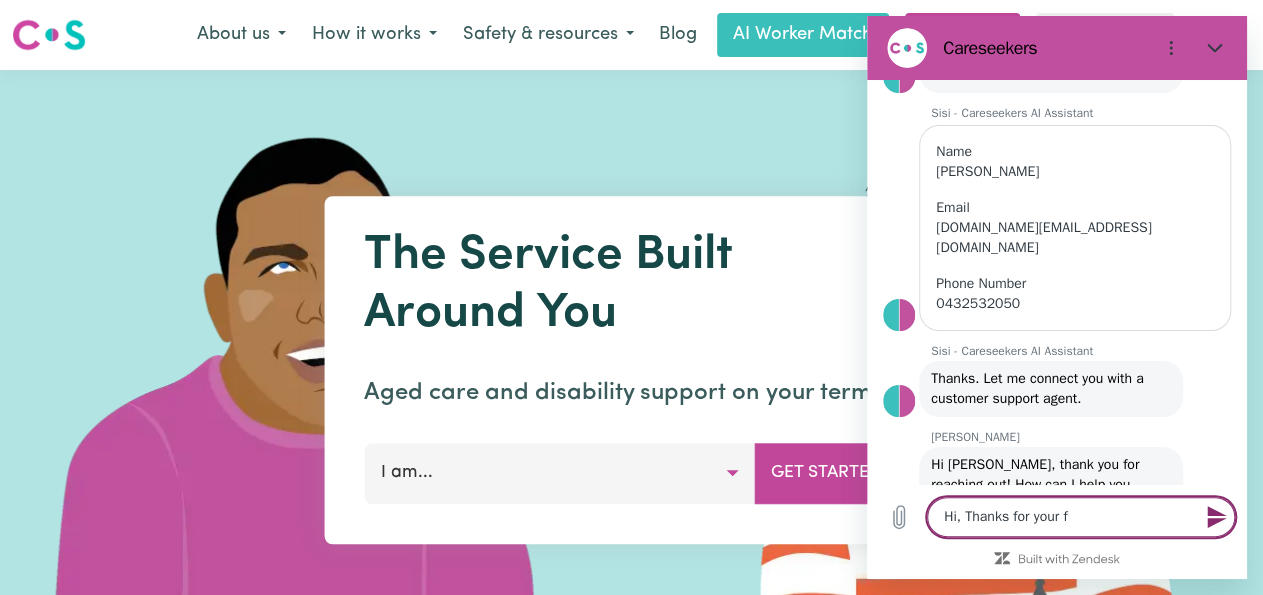 type on "Hi, Thanks for your fa" 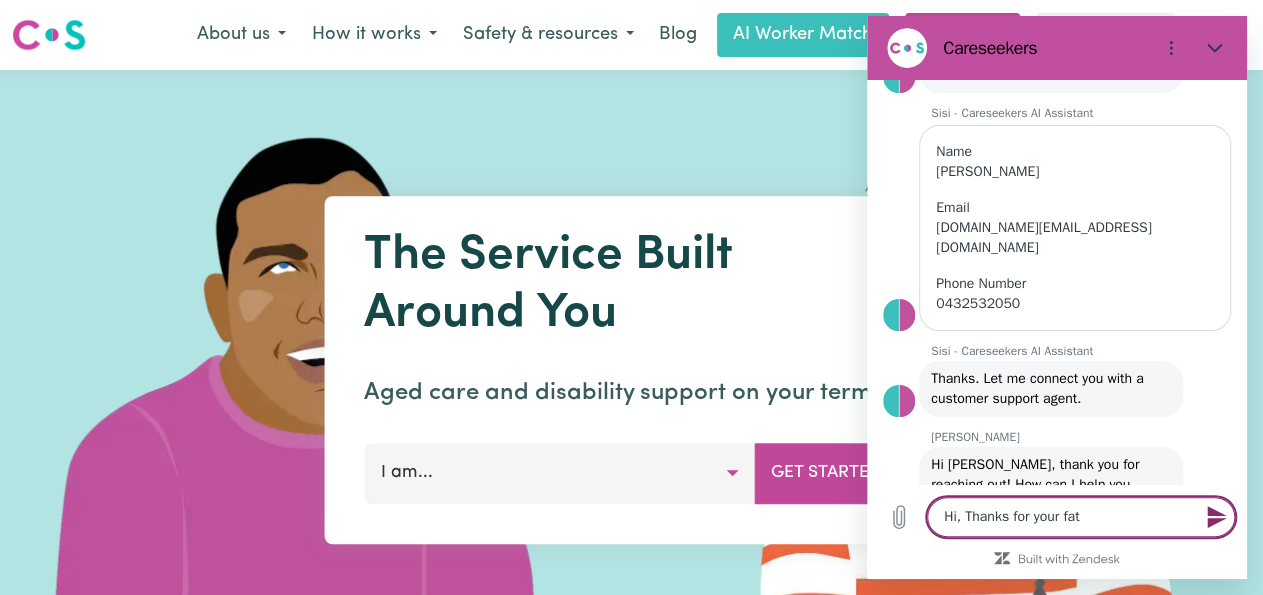type on "Hi, Thanks for your fats" 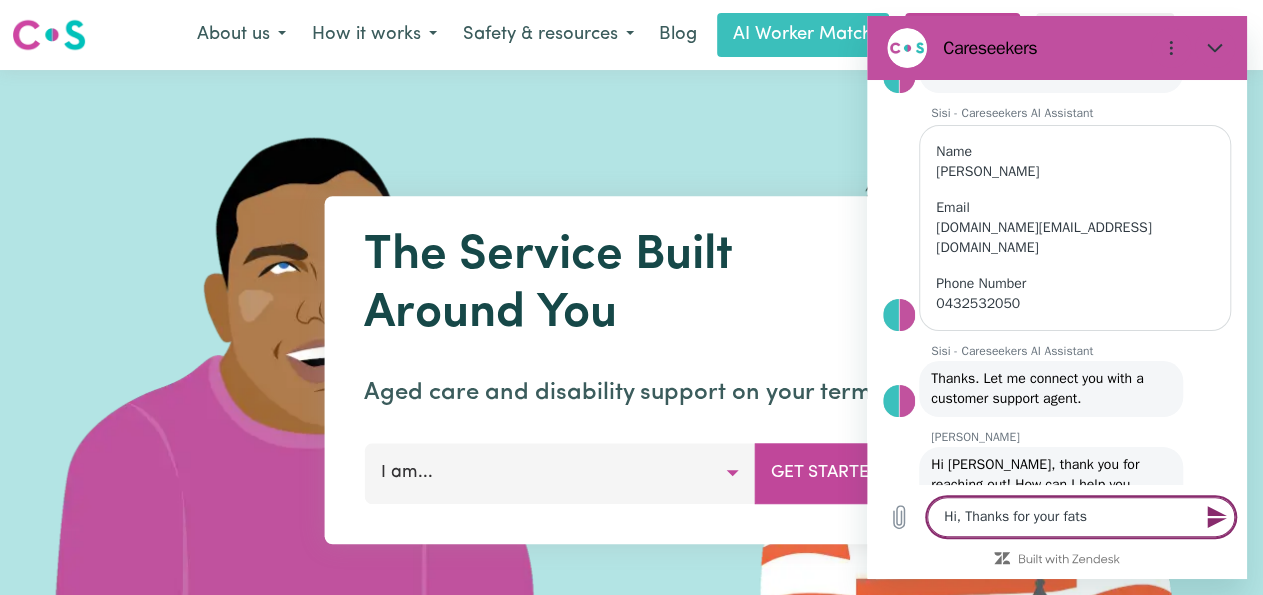 type on "Hi, Thanks for your fats" 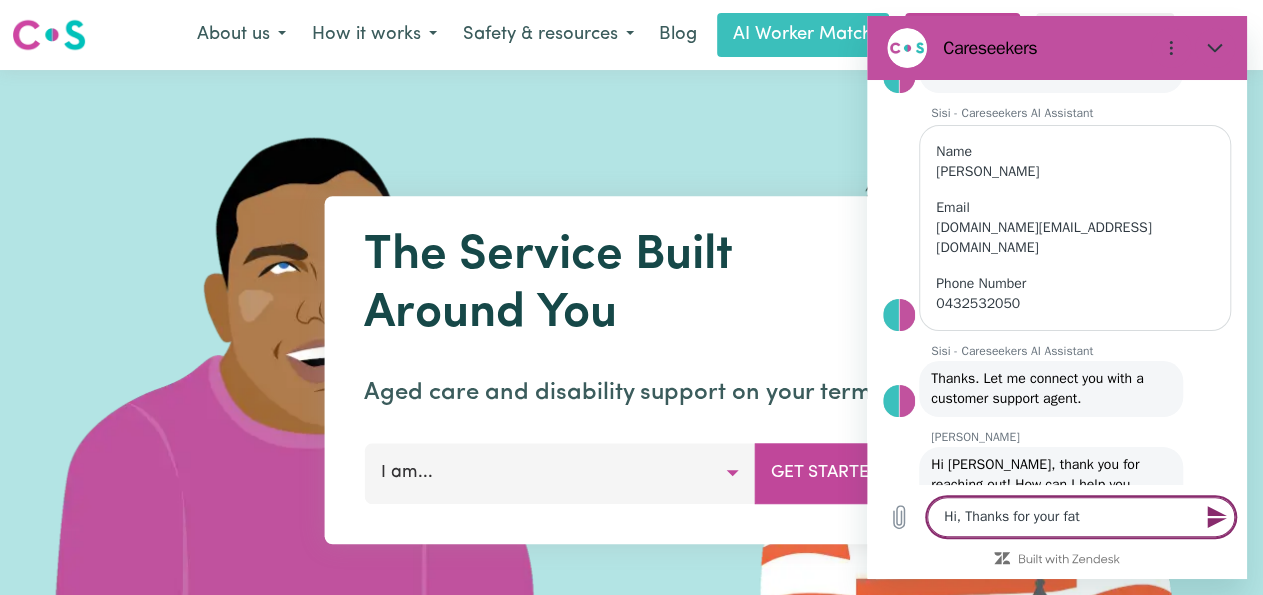 type on "Hi, Thanks for your fats" 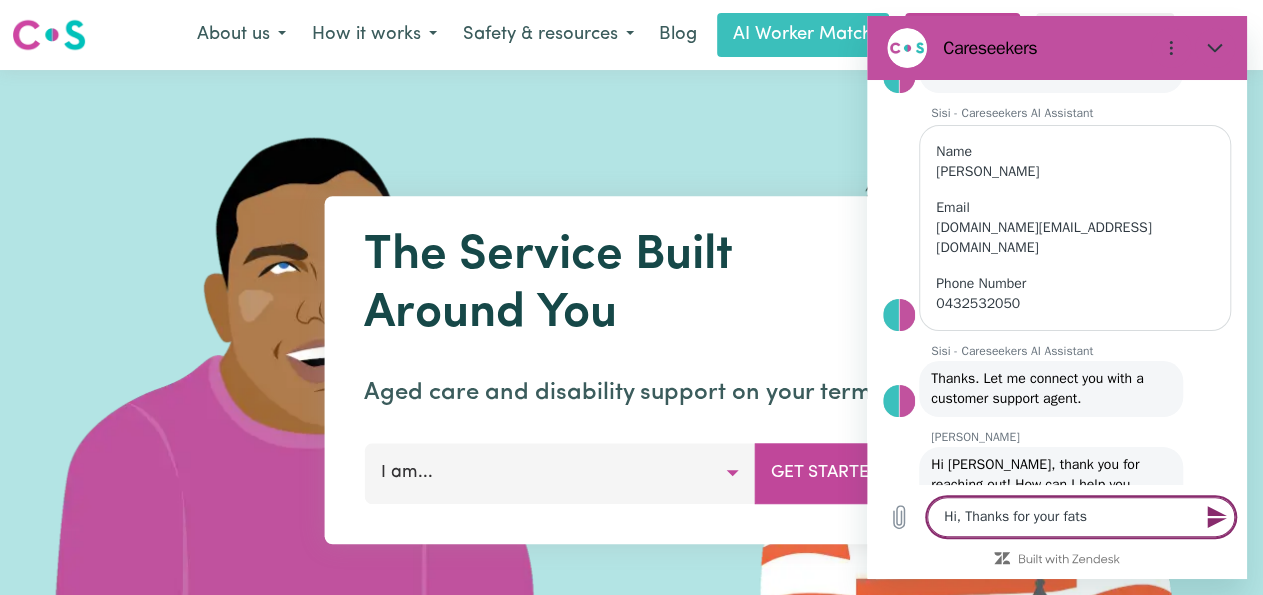 type on "Hi, Thanks for your fat" 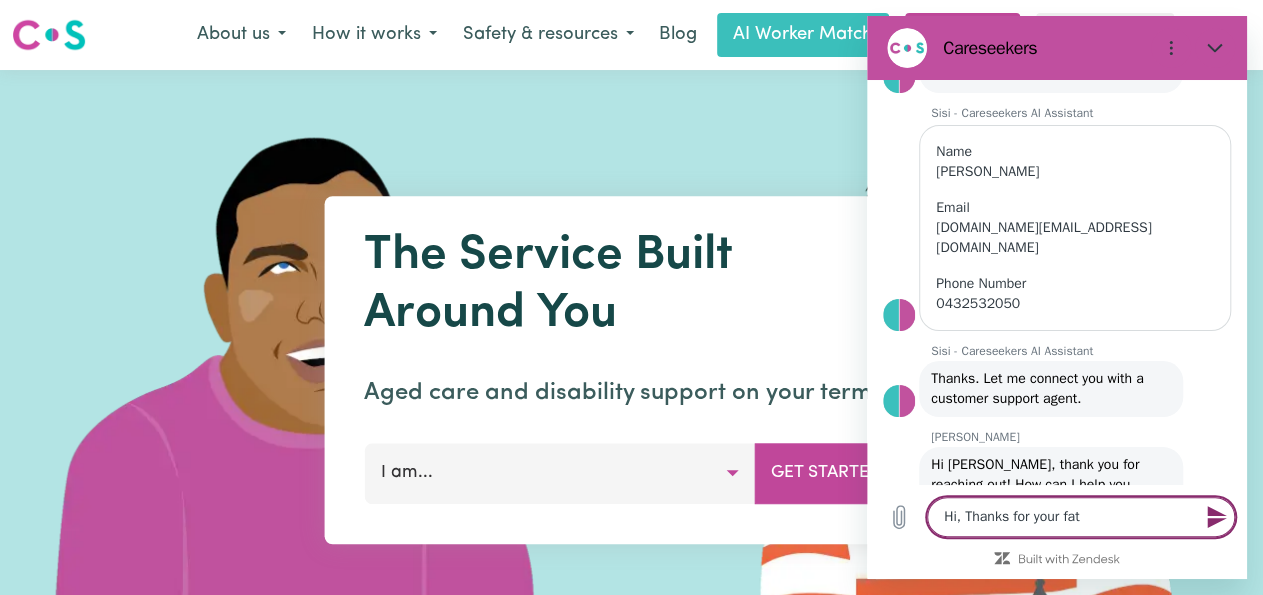 type on "Hi, Thanks for your fa" 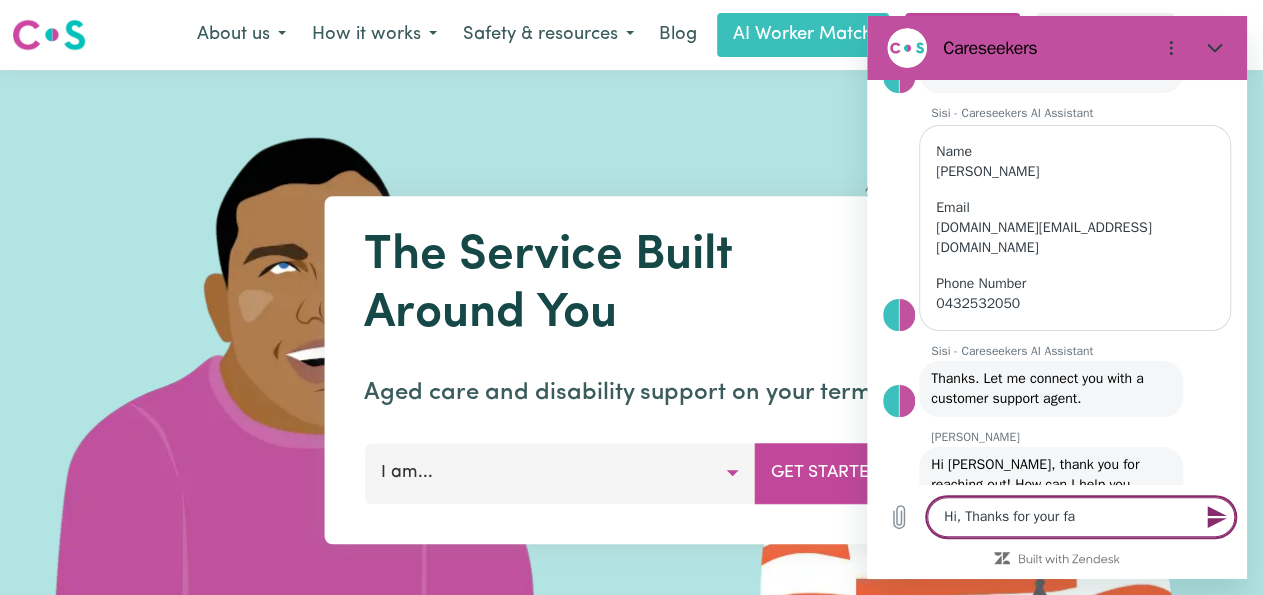 type on "Hi, Thanks for your fas" 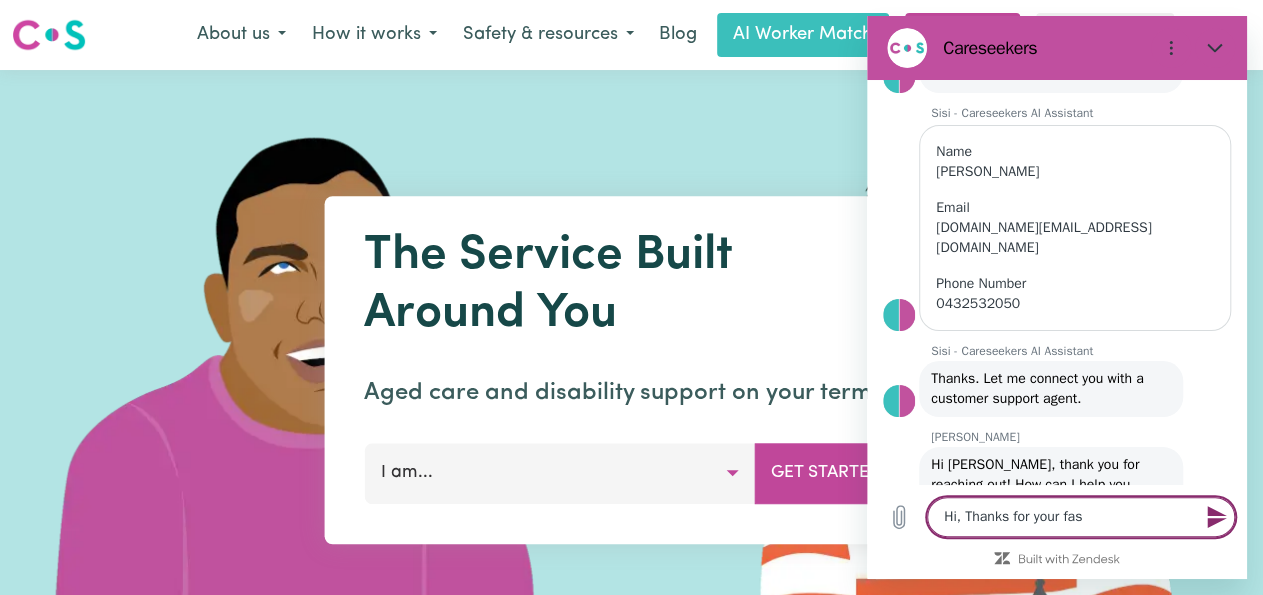 type on "Hi, Thanks for your fast" 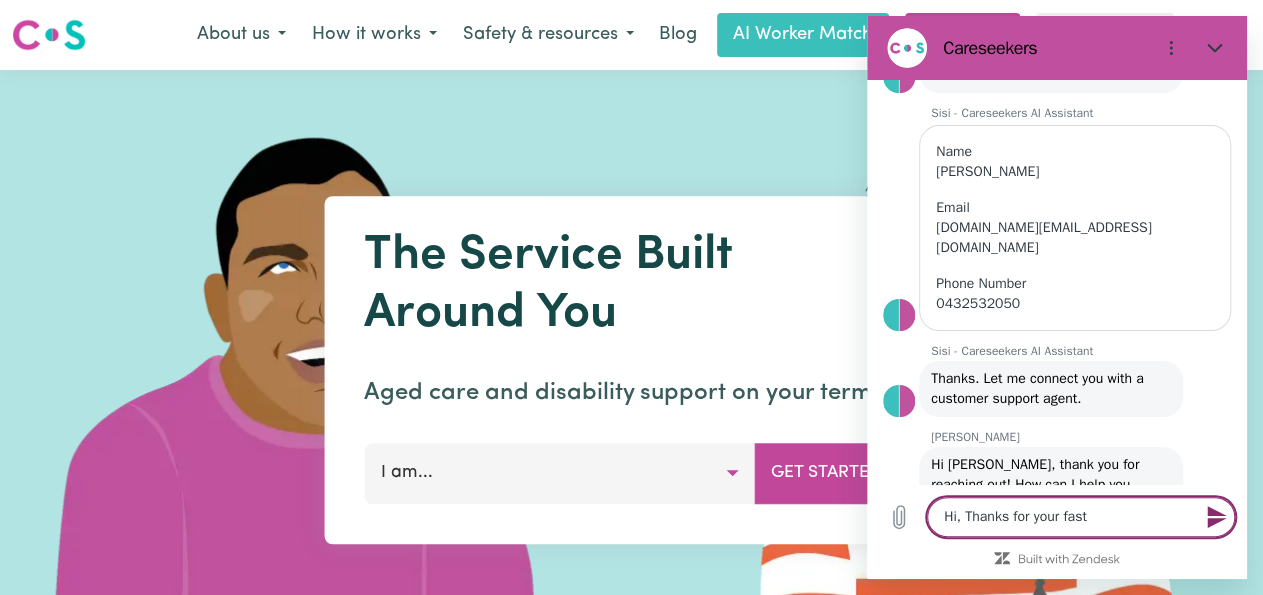 type on "Hi, Thanks for your fast" 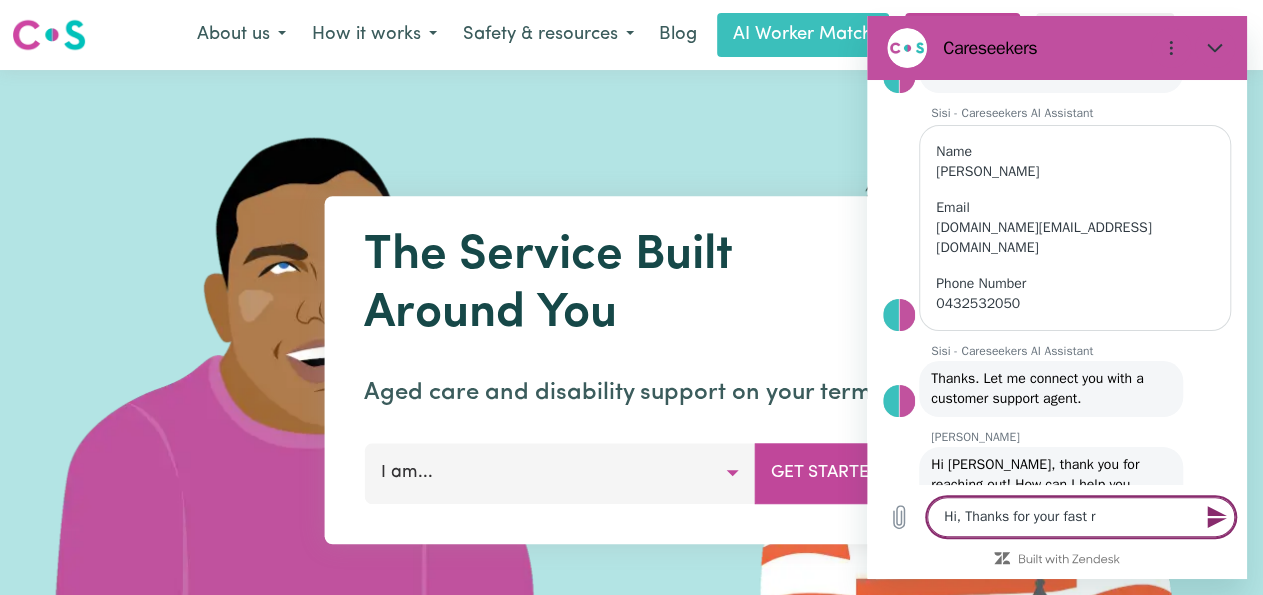 type on "Hi, Thanks for your fast re" 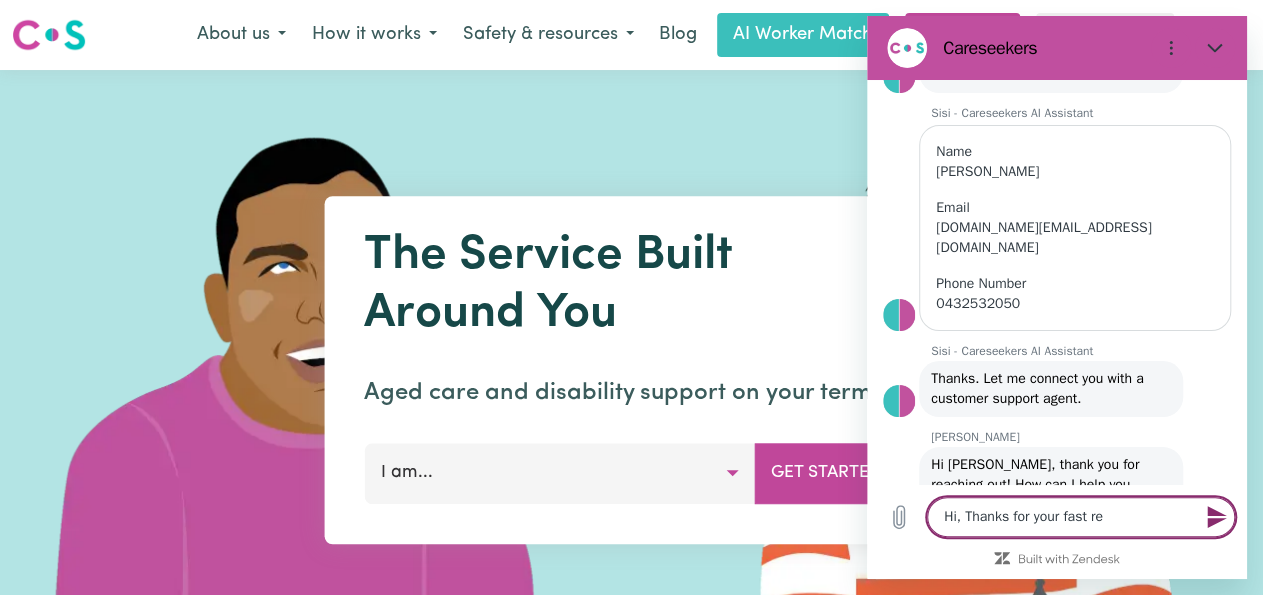 type on "Hi, Thanks for your fast rep" 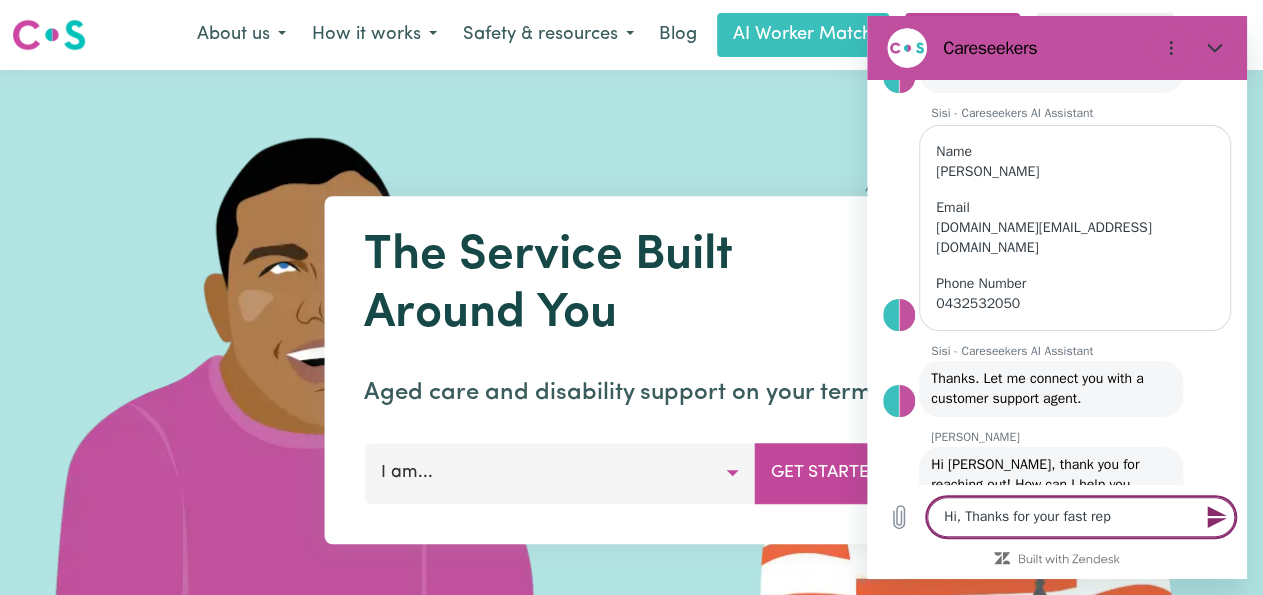 type on "Hi, Thanks for your fast repl" 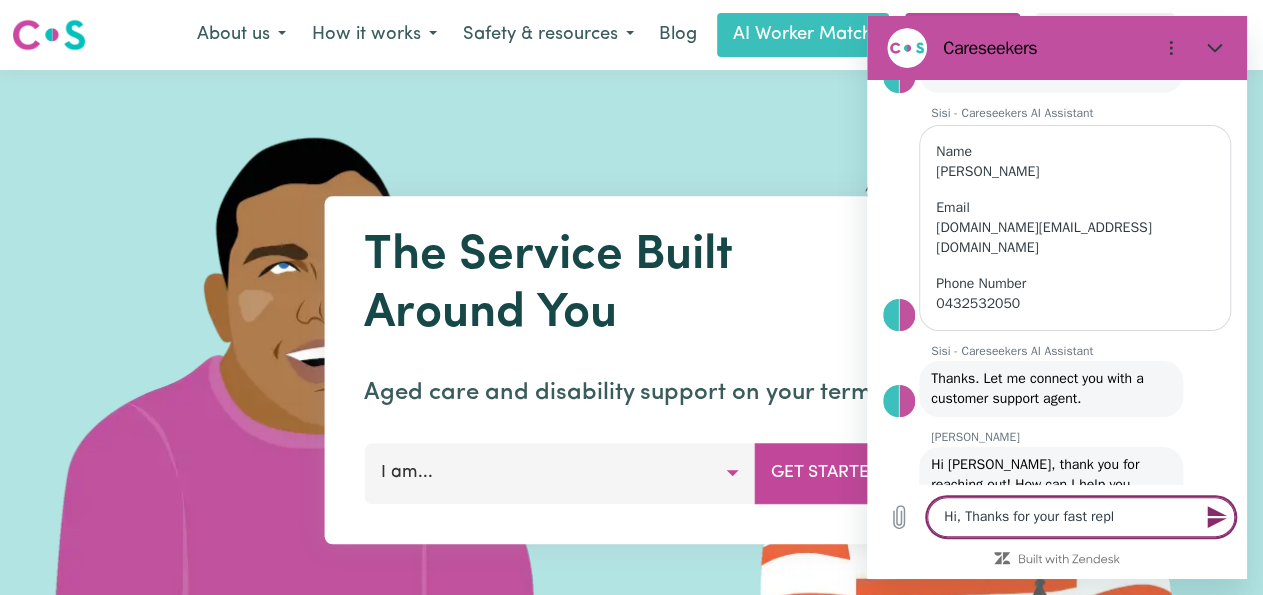 type on "Hi, Thanks for your fast reply" 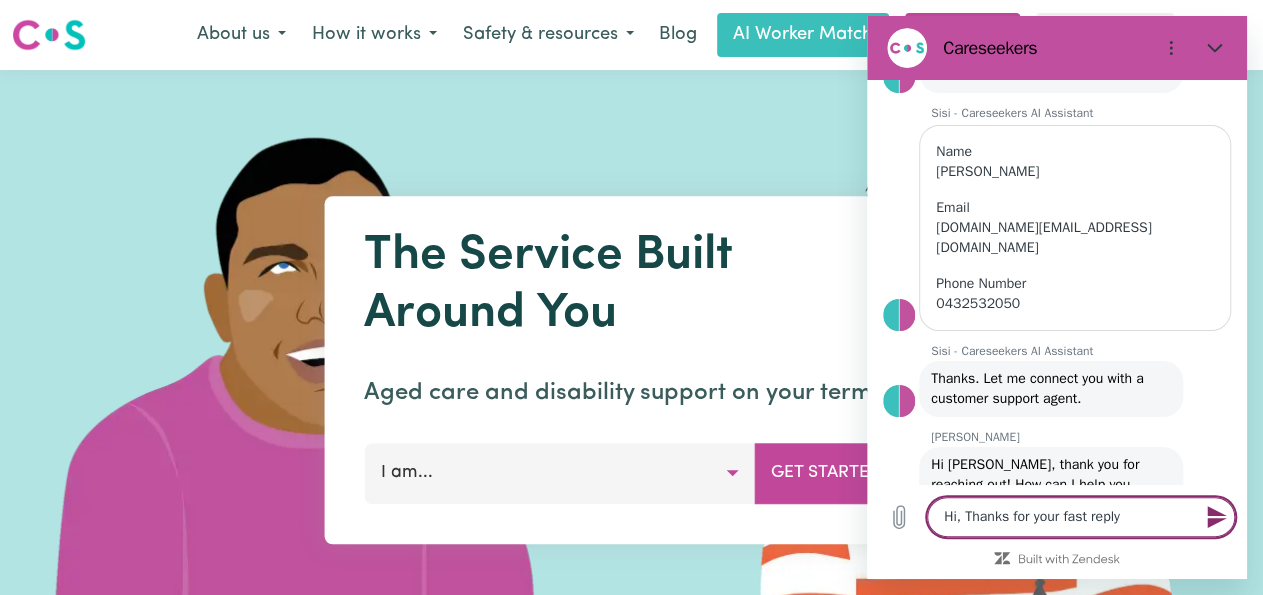 type on "Hi, Thanks for your fast reply" 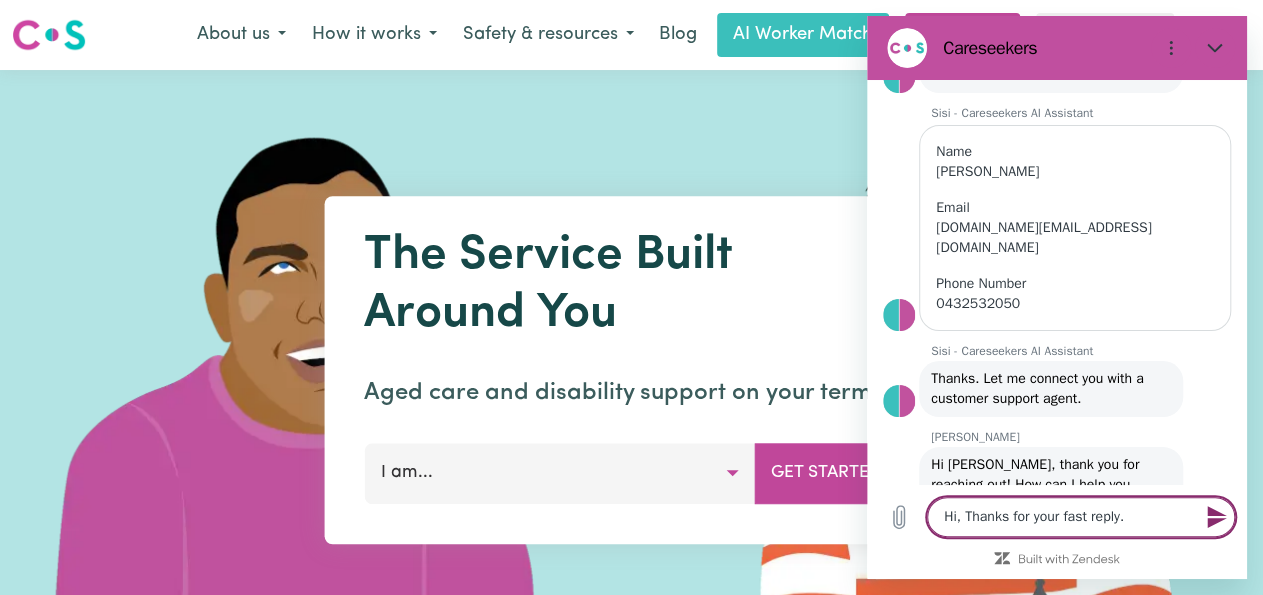 type on "Hi, Thanks for your fast reply." 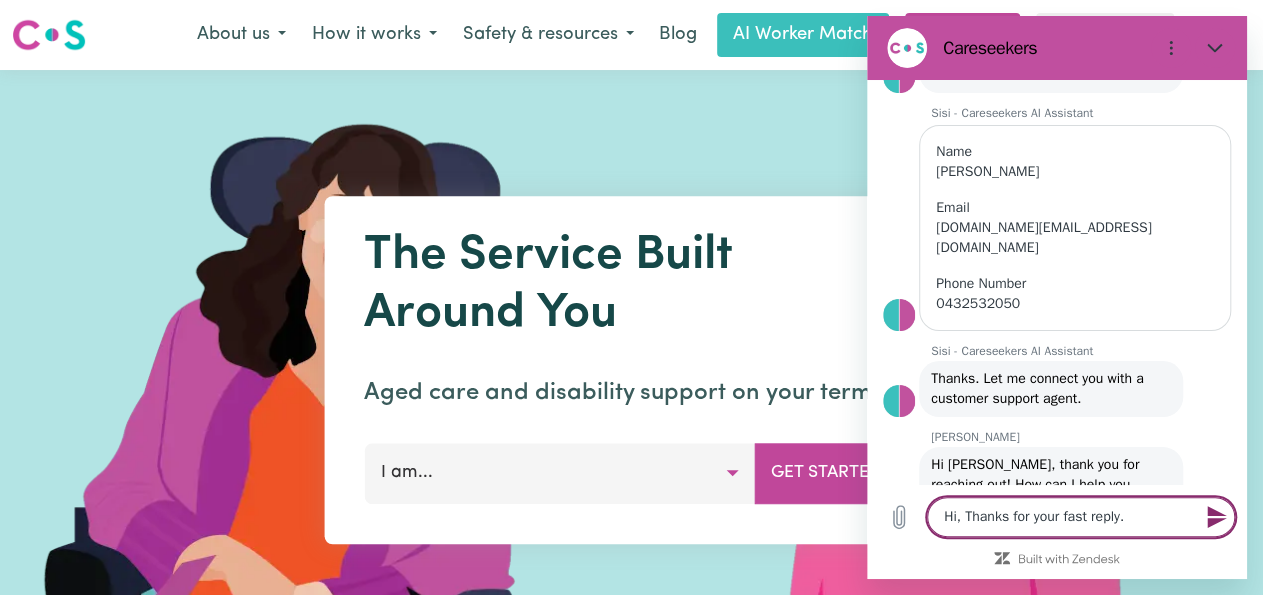 type on "Hi, Thanks for your fast reply. I" 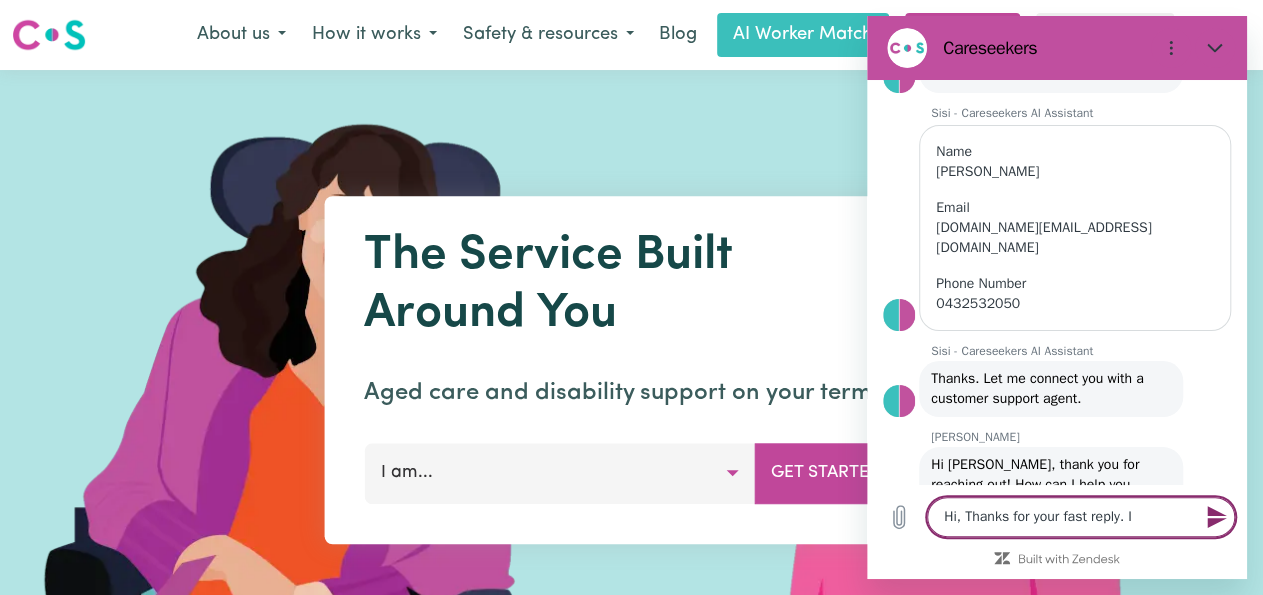 type on "Hi, Thanks for your fast reply. I" 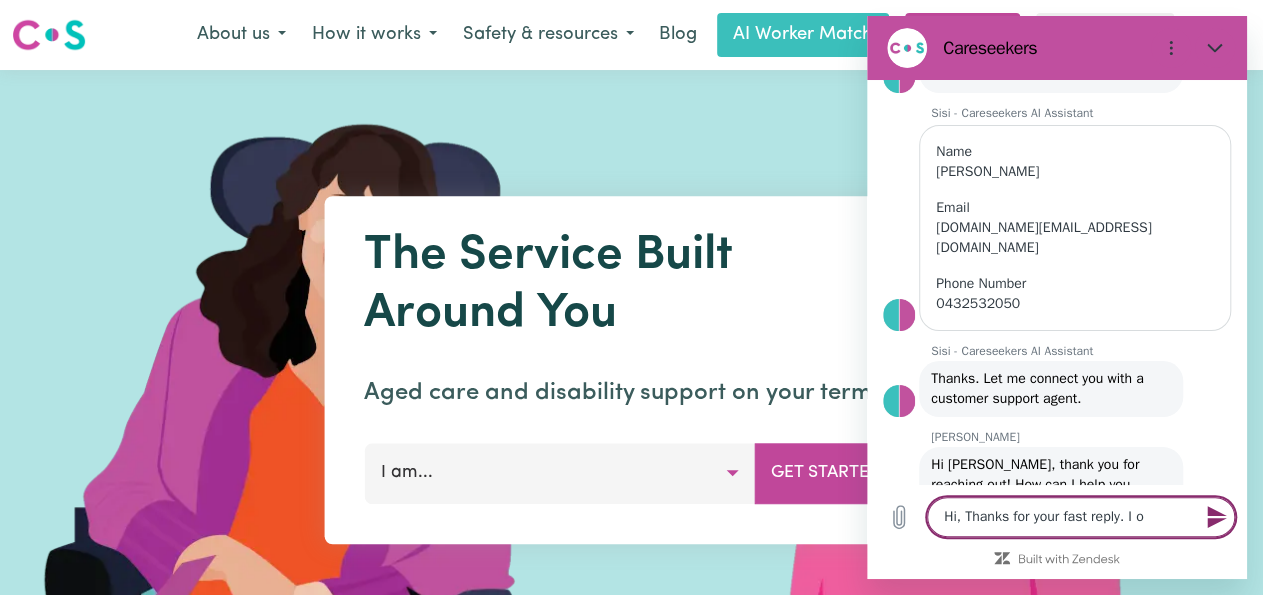 type on "Hi, Thanks for your fast reply. I ow" 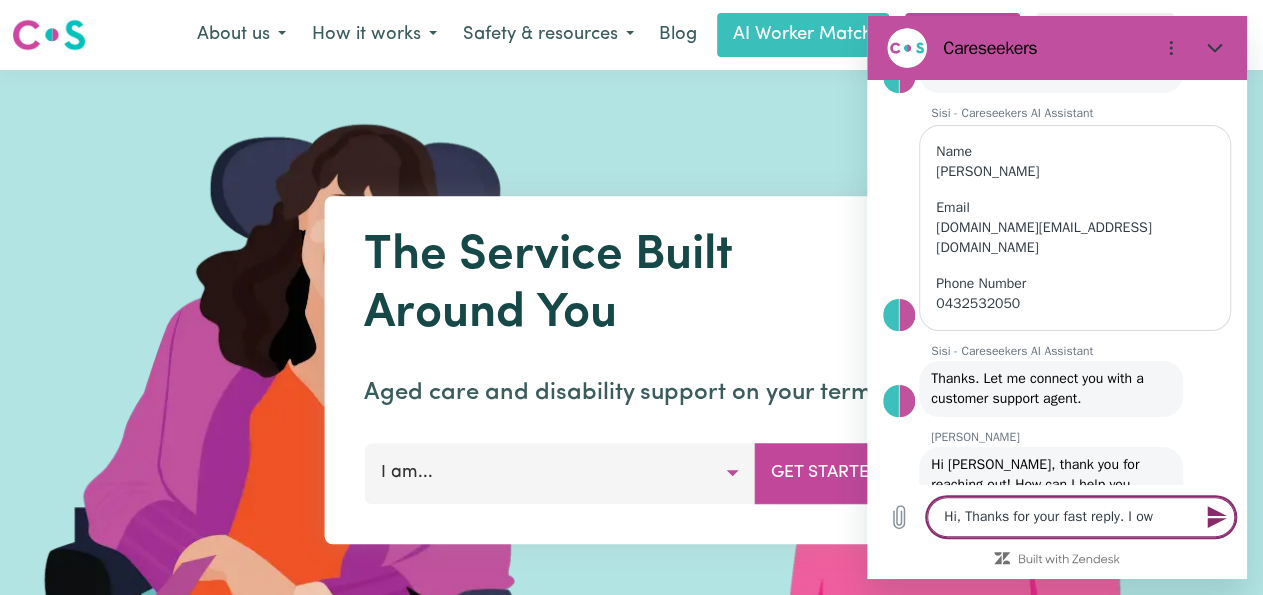 type on "Hi, Thanks for your fast reply. I own" 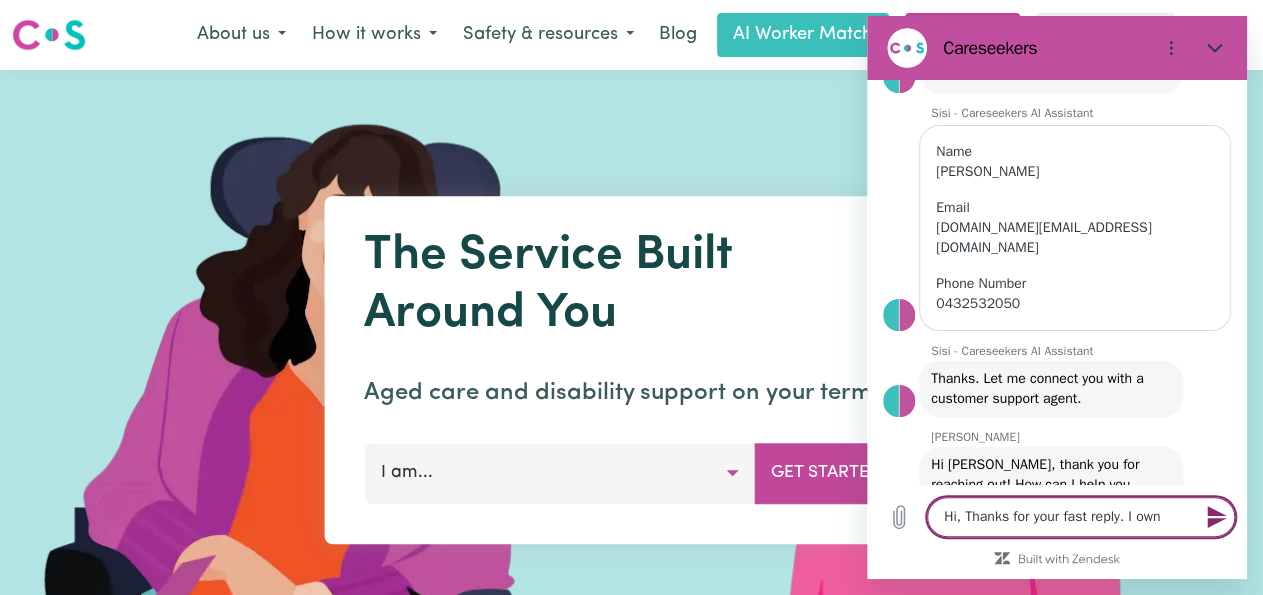 type on "x" 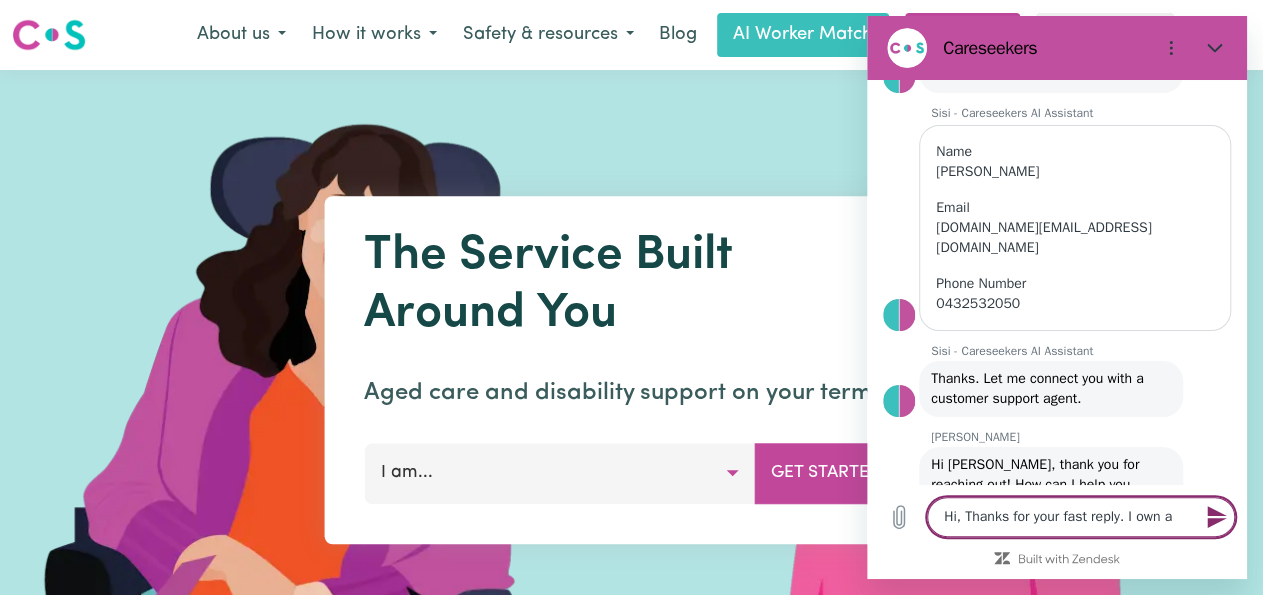 type on "Hi, Thanks for your fast reply. I own a" 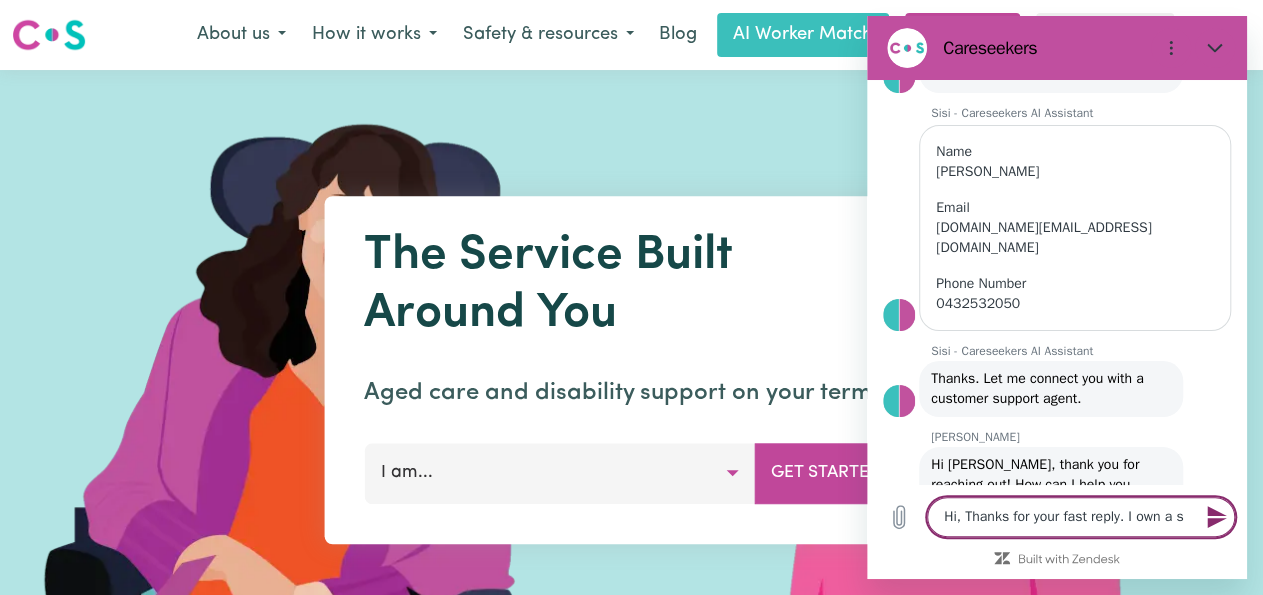 type on "x" 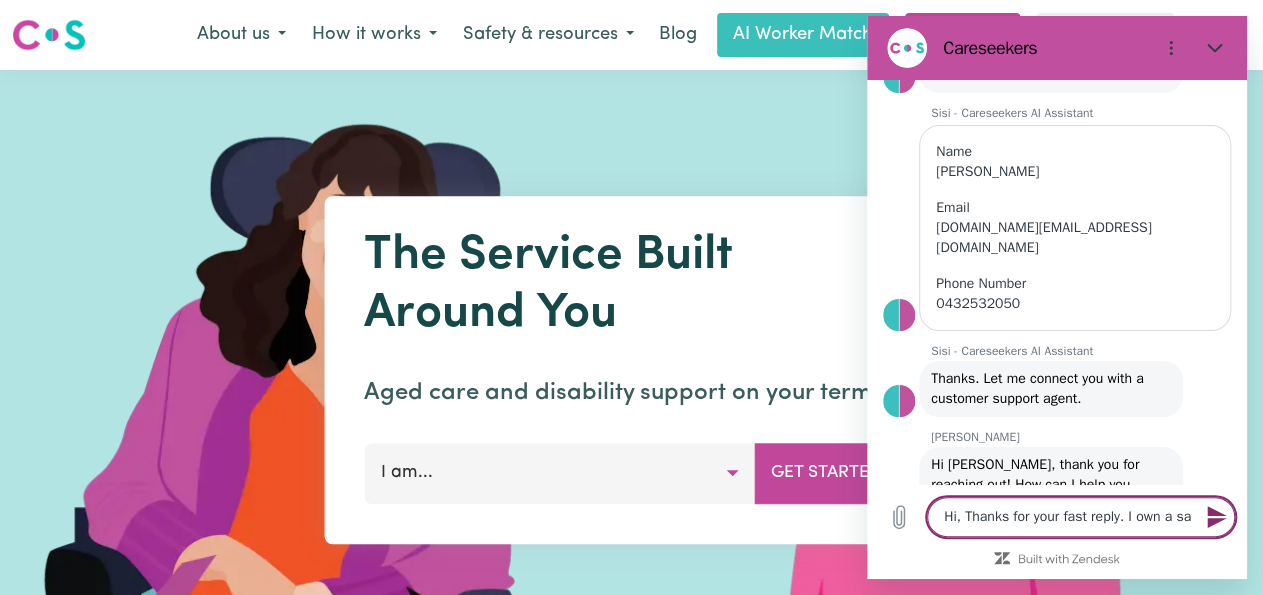 type on "Hi, Thanks for your fast reply. I own a [PERSON_NAME]" 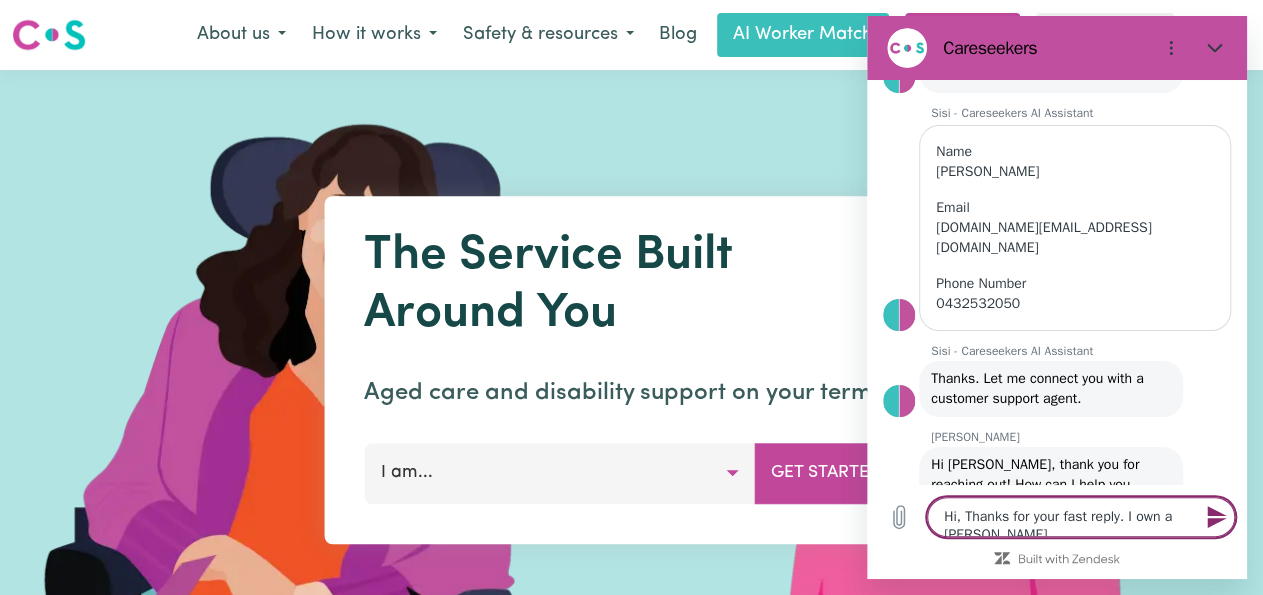type on "Hi, Thanks for your fast reply. I own a [PERSON_NAME]" 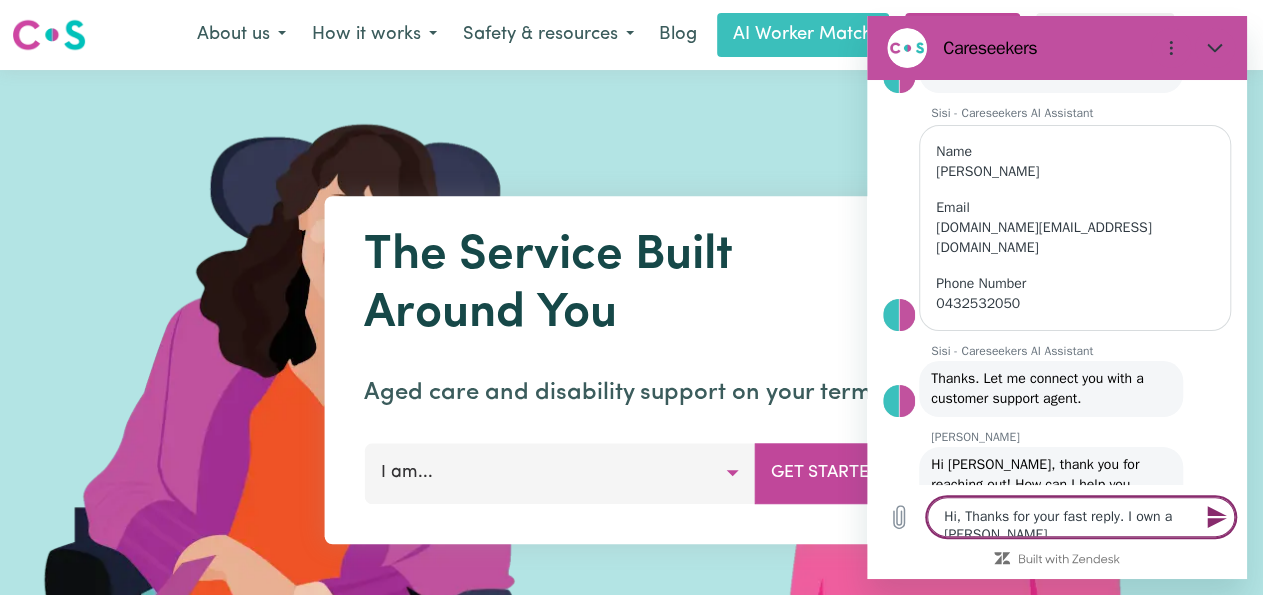 type on "x" 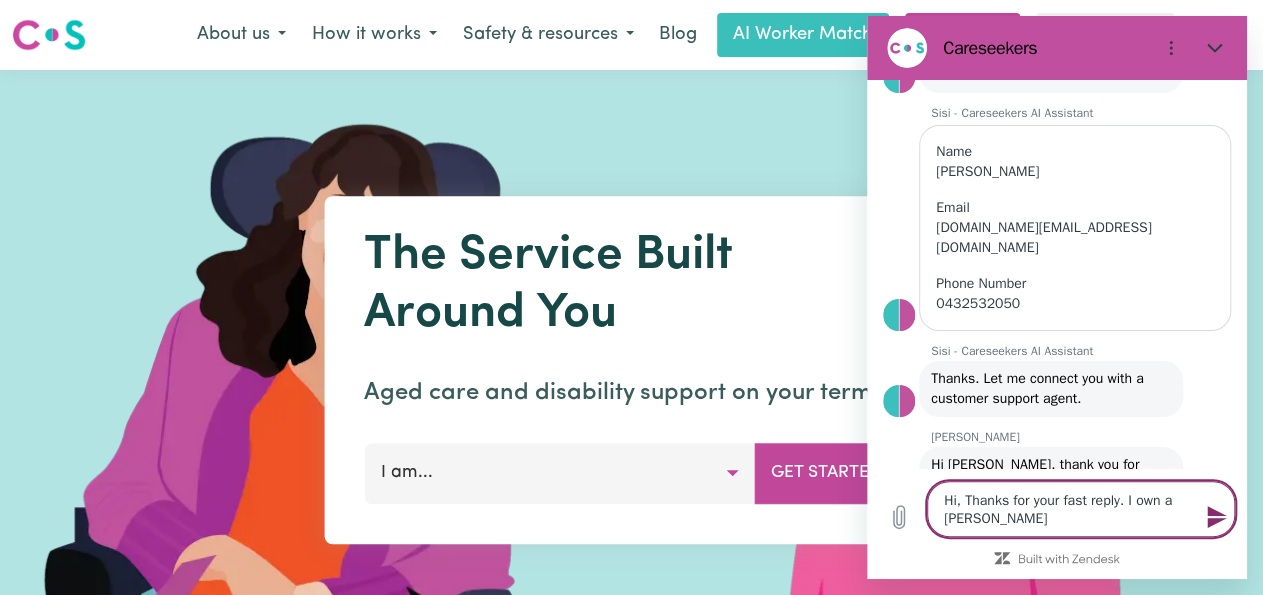 type on "Hi, Thanks for your fast reply. I own a [PERSON_NAME]" 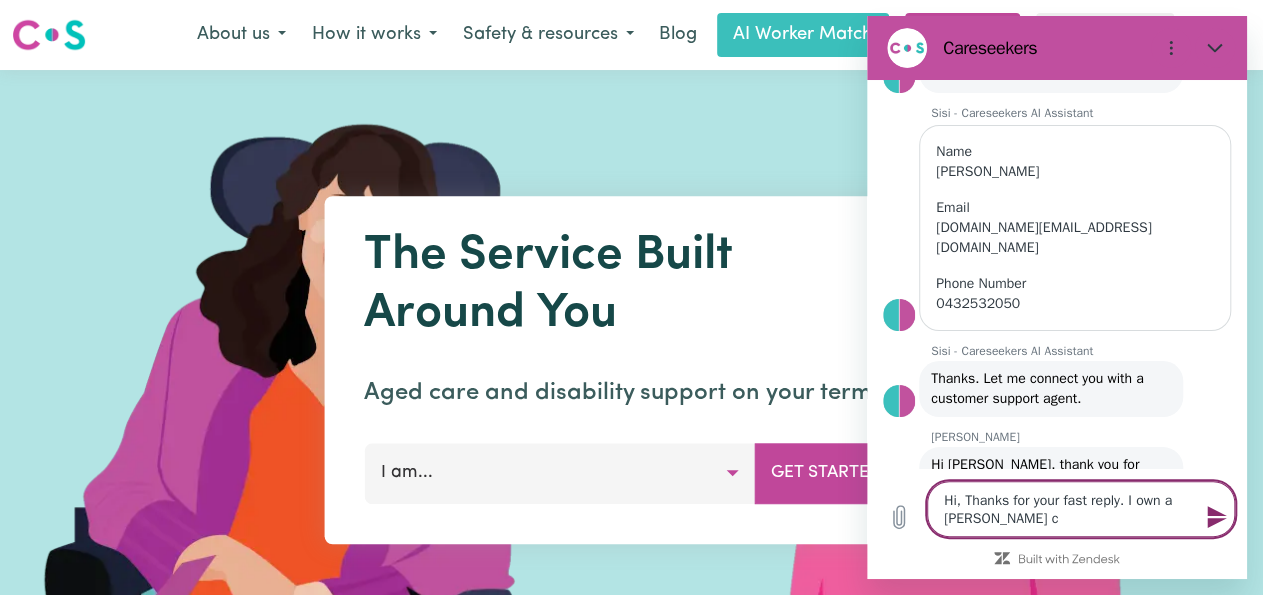 type on "Hi, Thanks for your fast reply. I own a [PERSON_NAME]" 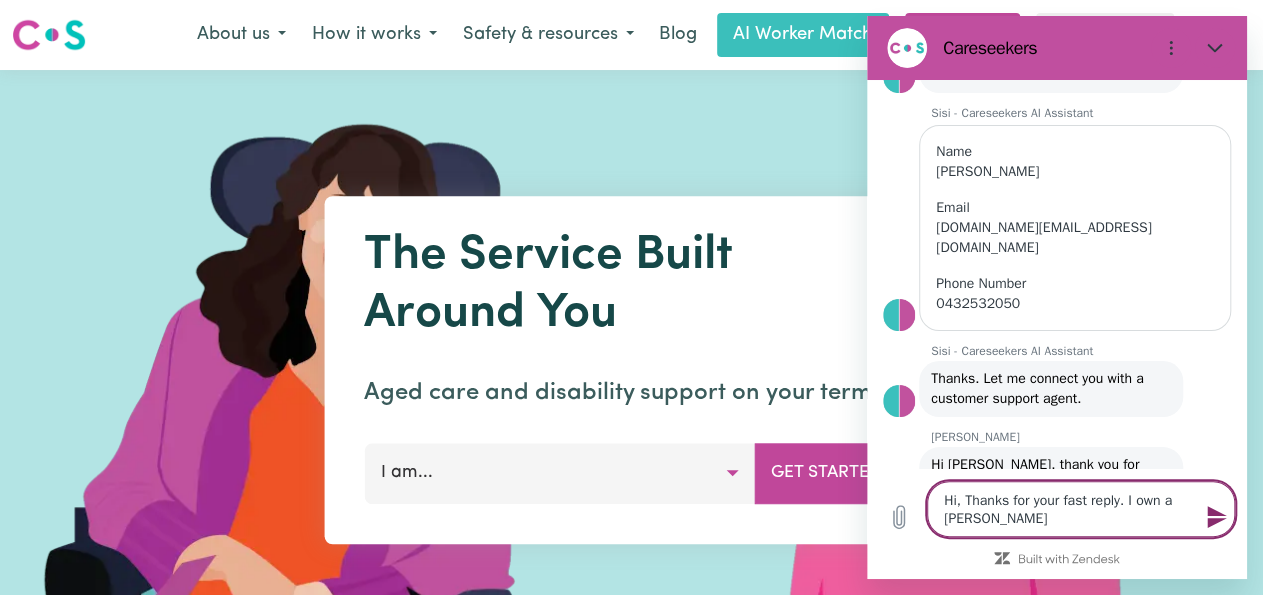 type on "Hi, Thanks for your fast reply. I own a [PERSON_NAME] c" 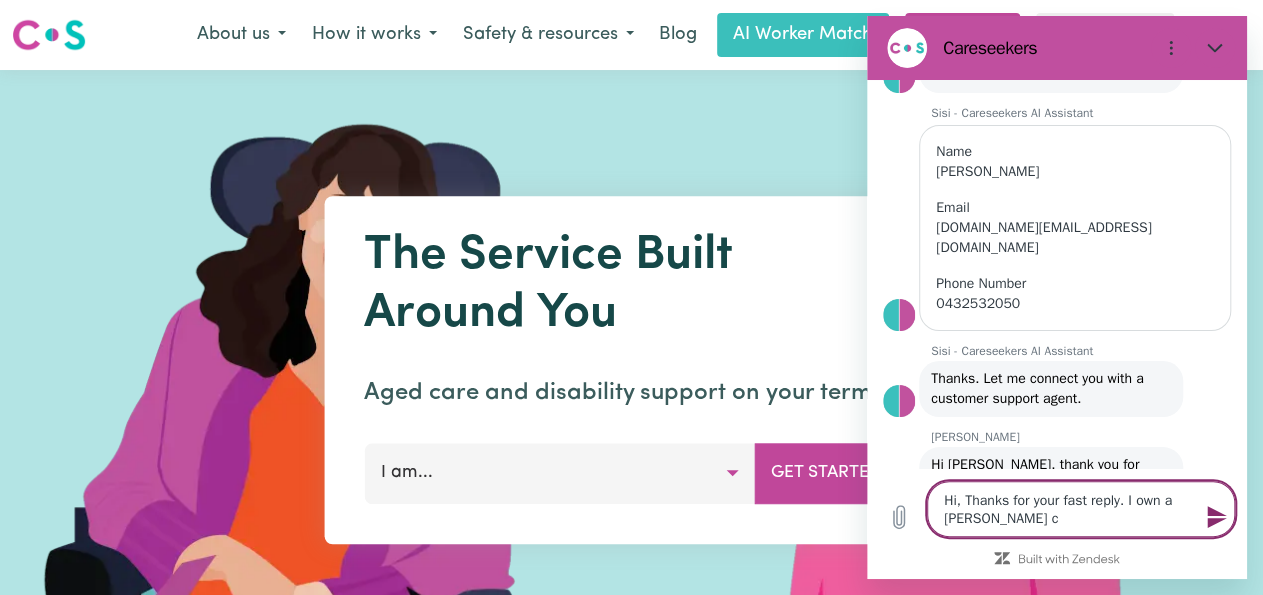 type on "x" 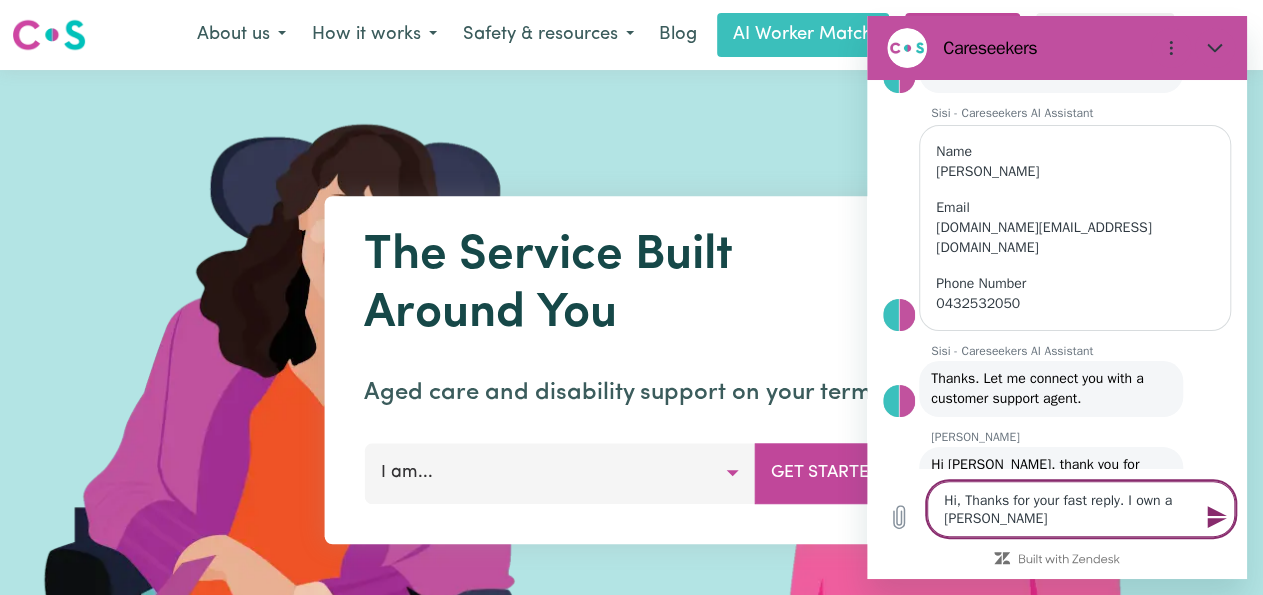 type on "x" 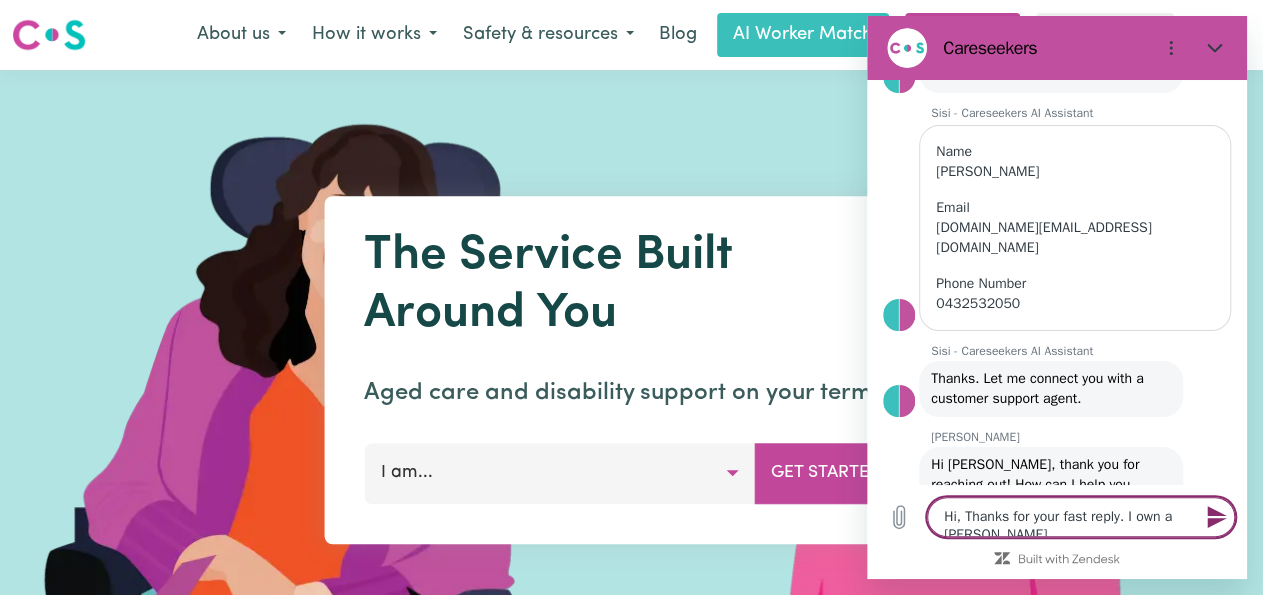 type on "Hi, Thanks for your fast reply. I own a sa" 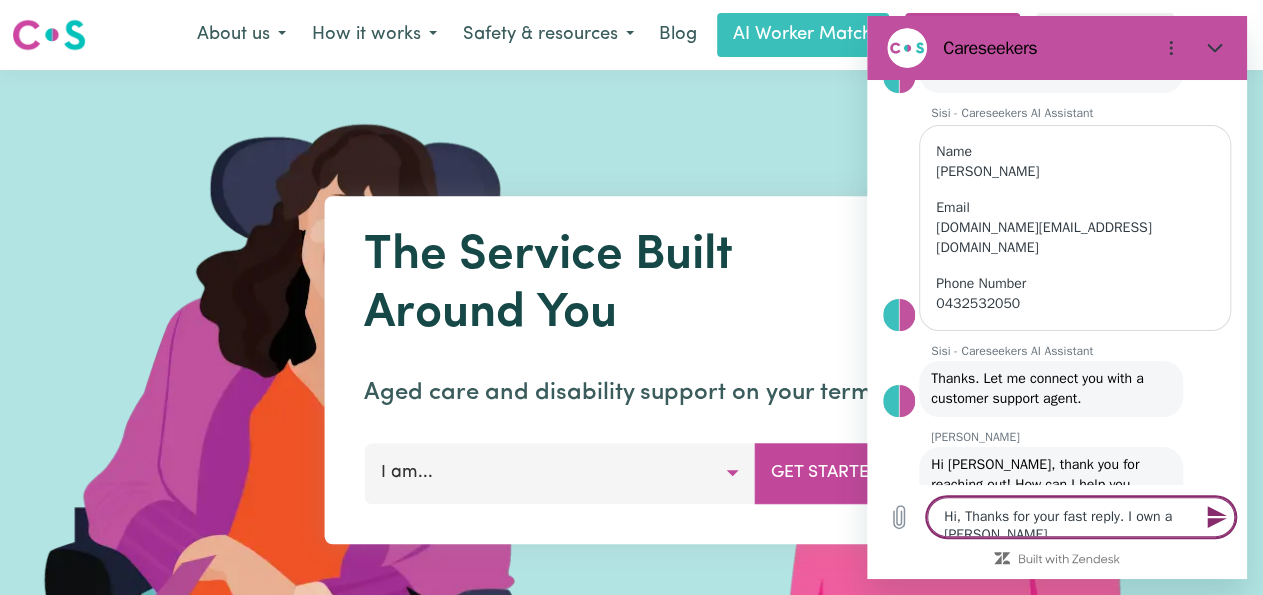 type on "x" 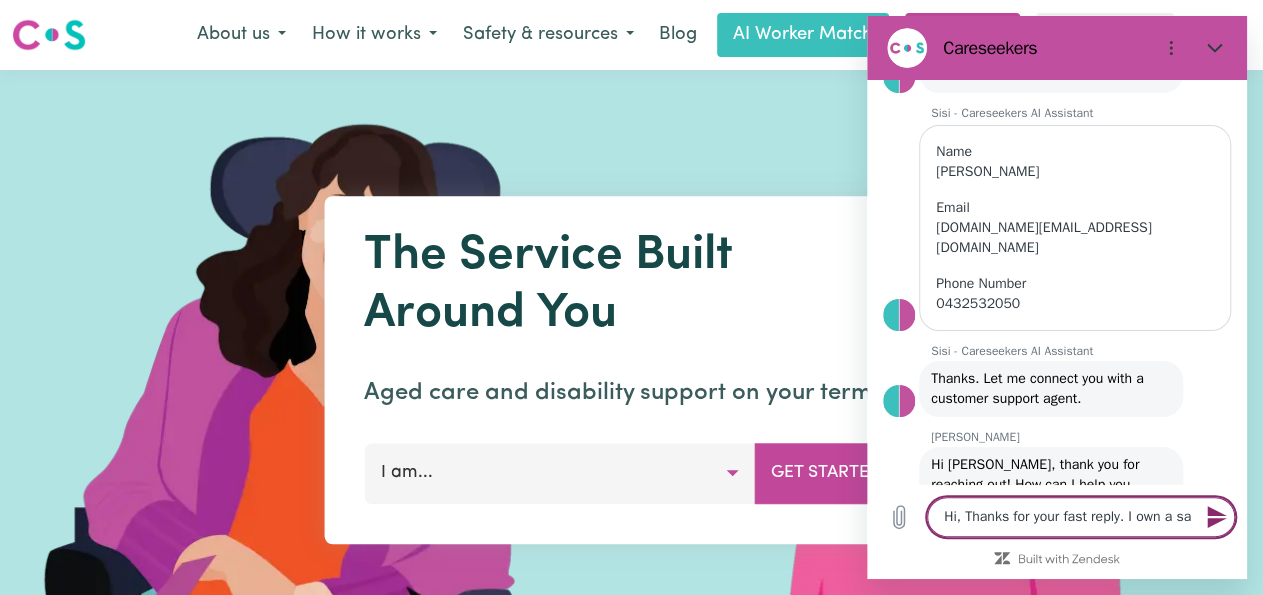type on "Hi, Thanks for your fast reply. I own a s" 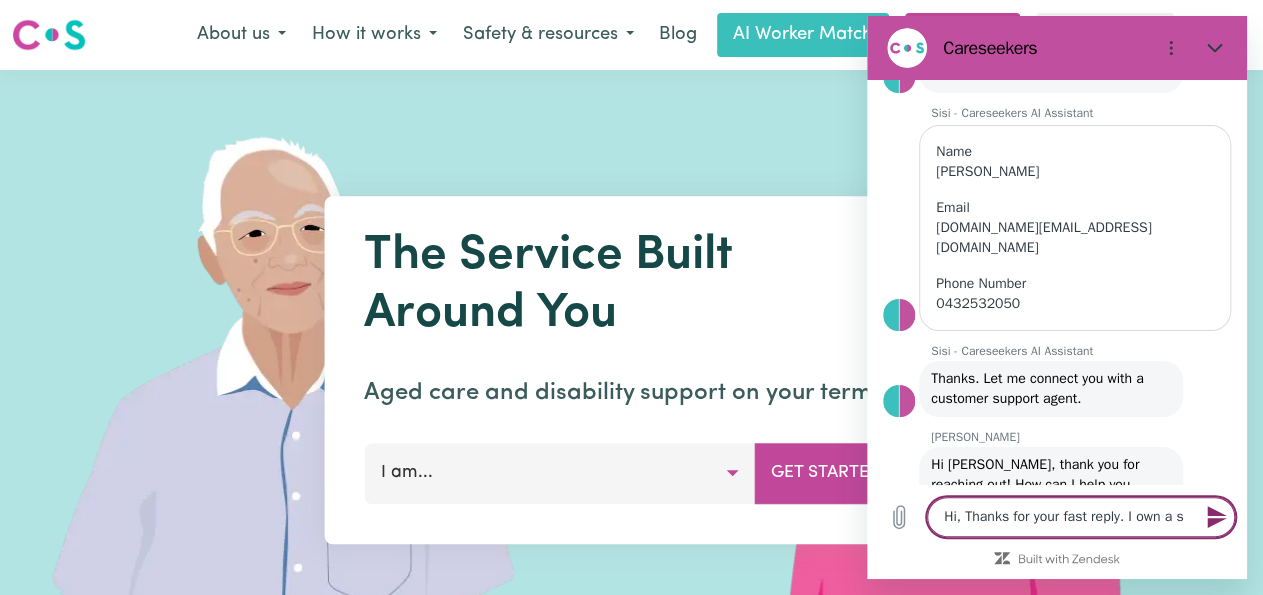 type on "Hi, Thanks for your fast reply. I own a sa" 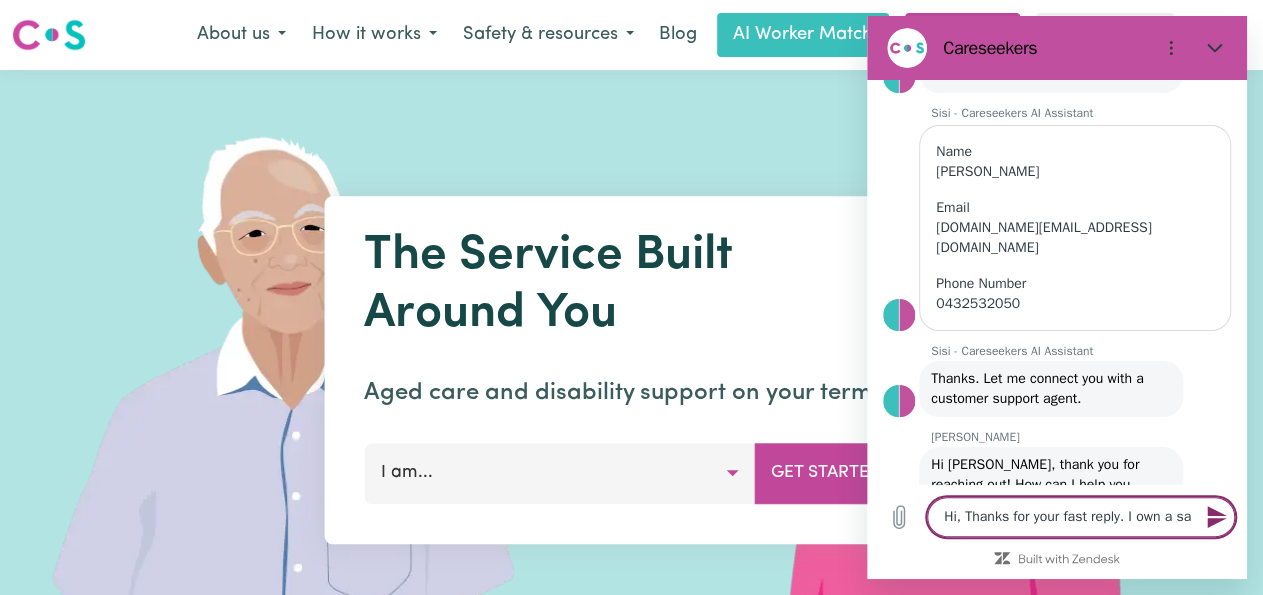 type on "x" 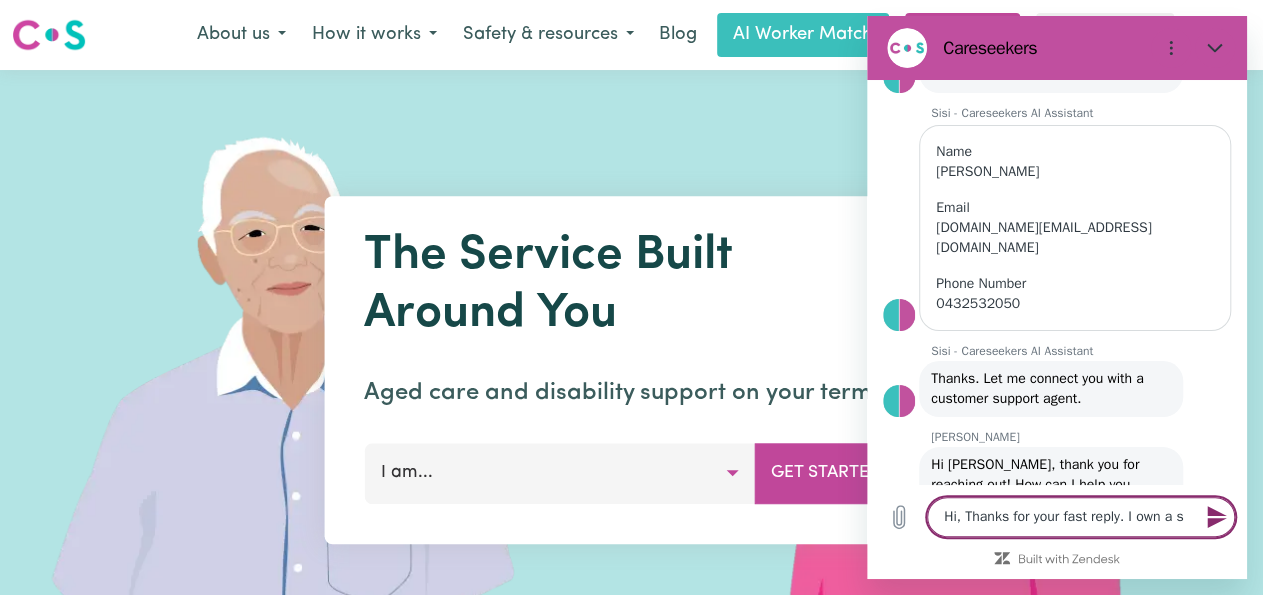 type on "Hi, Thanks for your fast reply. I own a sm" 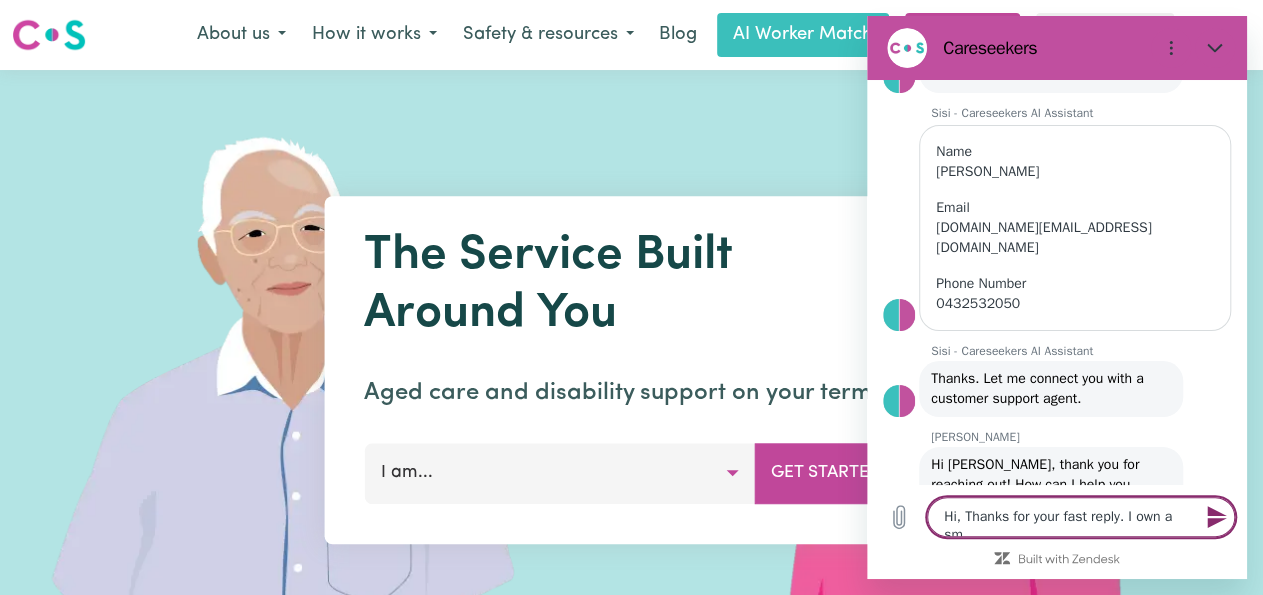 type on "x" 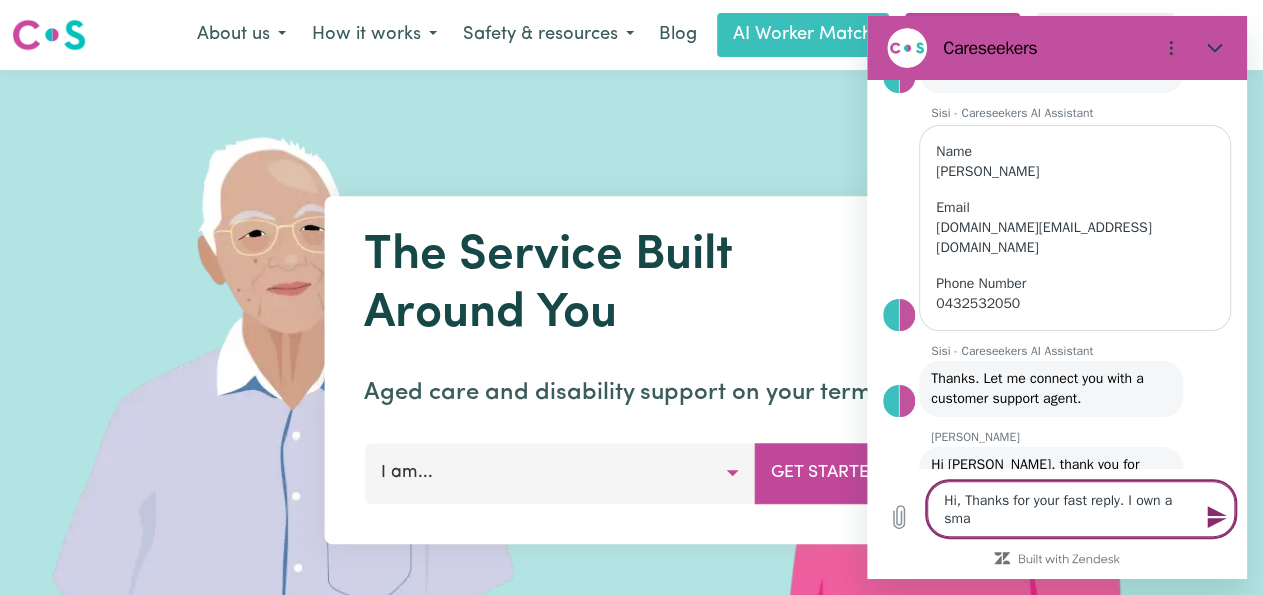 type on "Hi, Thanks for your fast reply. I own a smal" 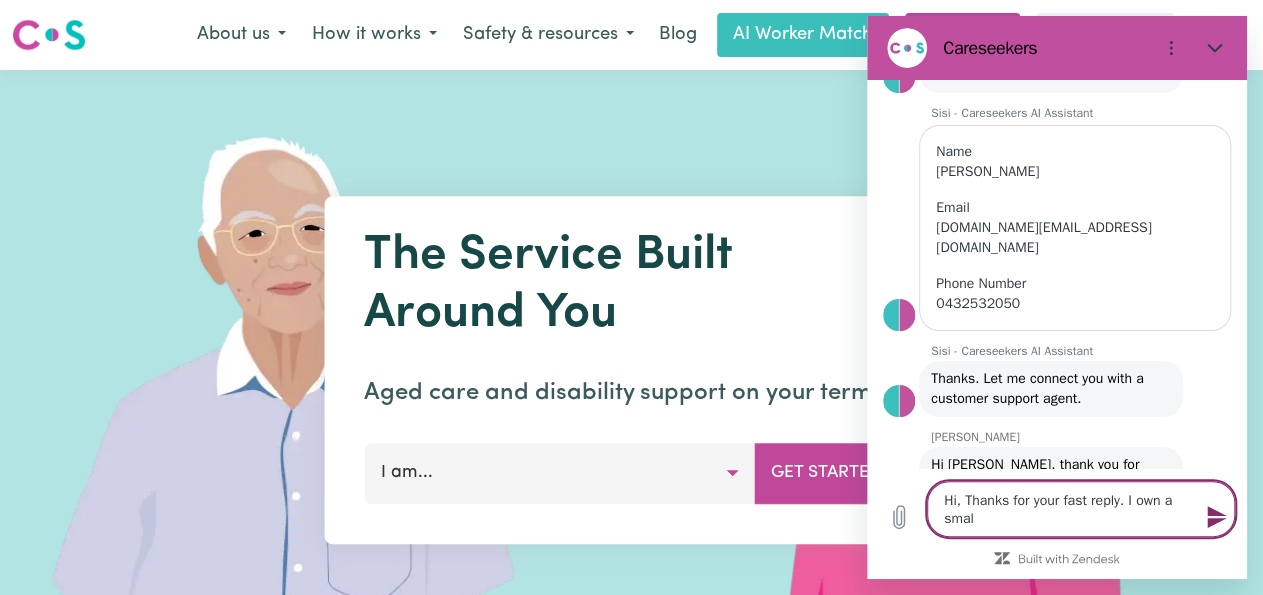 type on "Hi, Thanks for your fast reply. I own a small" 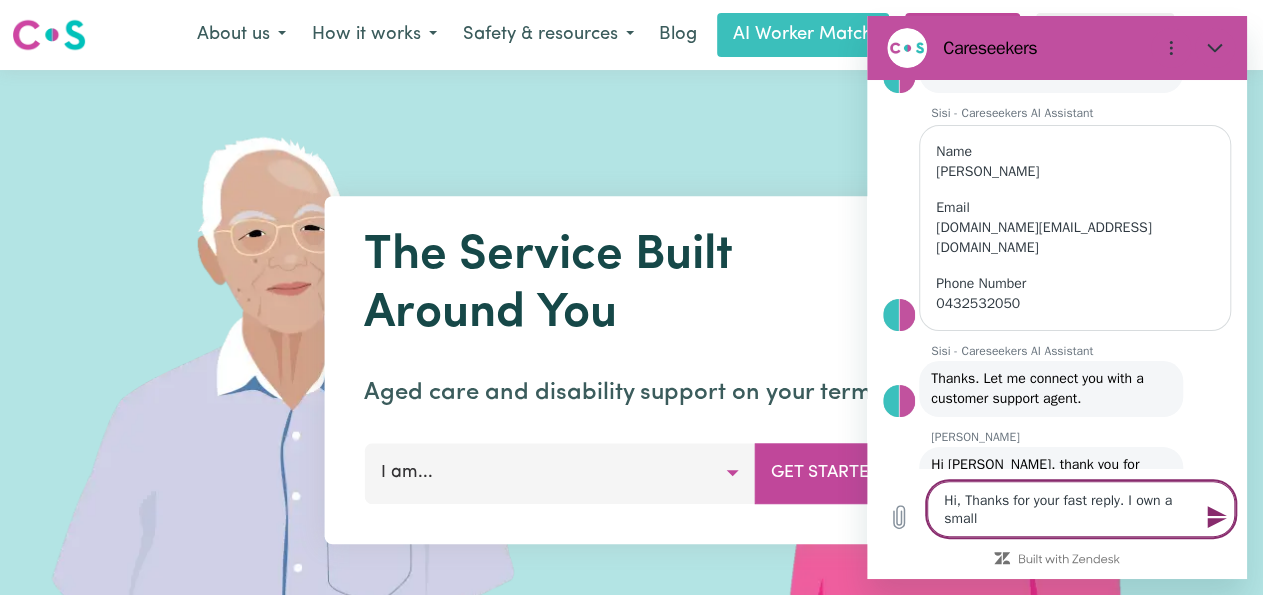 type on "Hi, Thanks for your fast reply. I own a small" 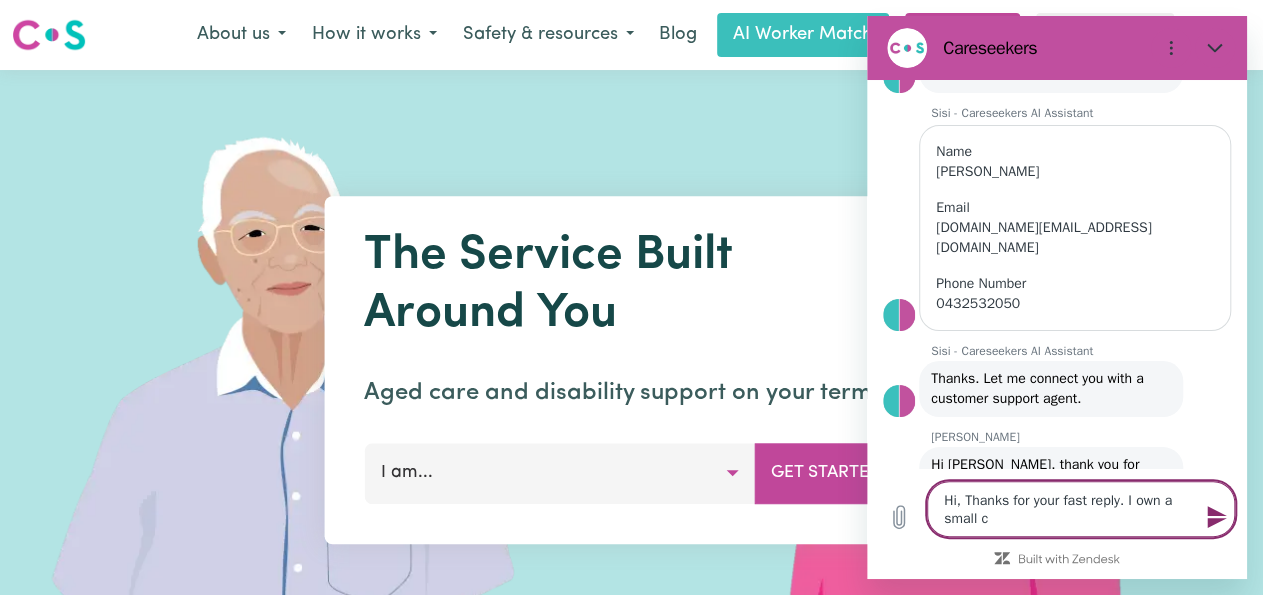 type on "x" 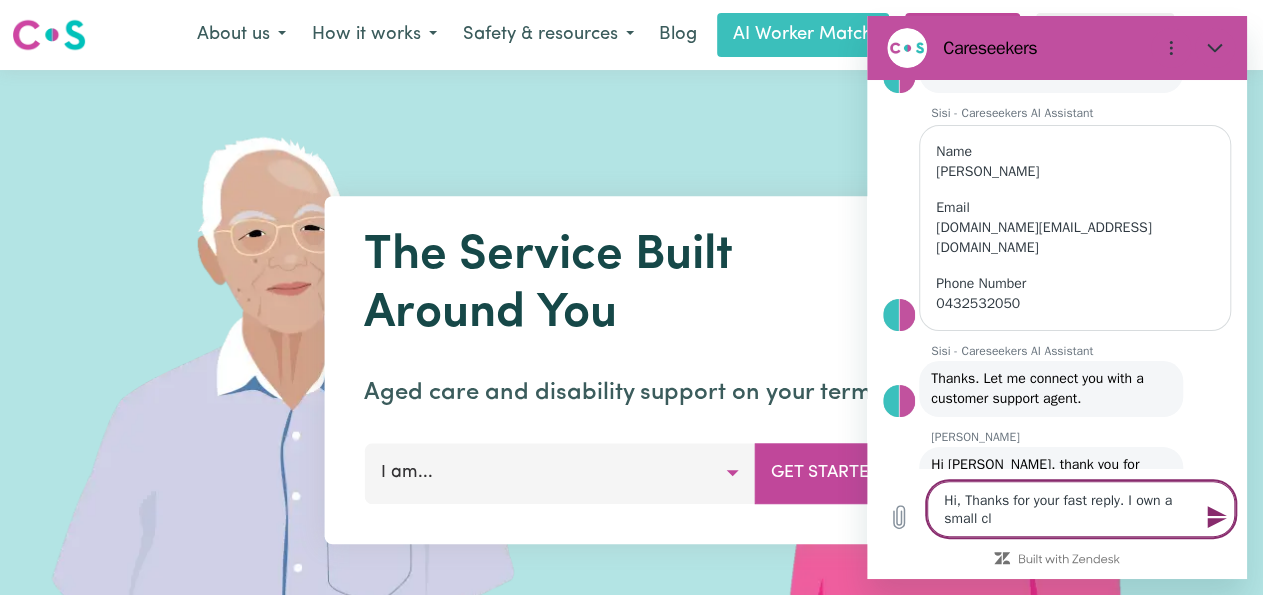 type on "Hi, Thanks for your fast reply. I own a small cle" 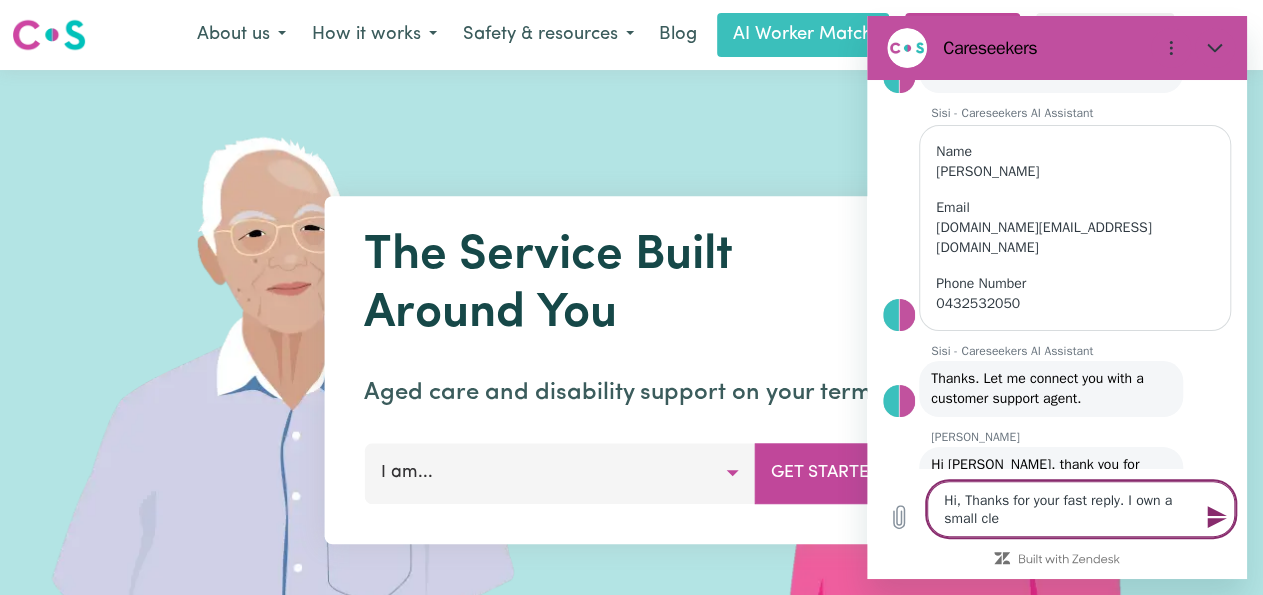 type on "Hi, Thanks for your fast reply. I own a small clea" 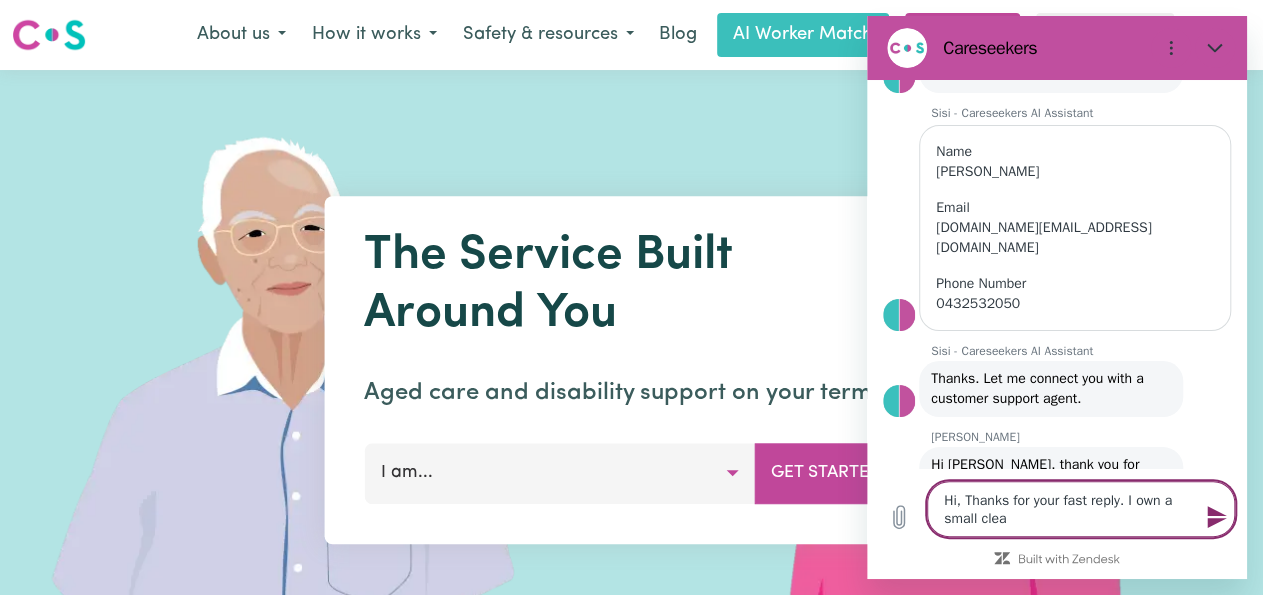 type on "Hi, Thanks for your fast reply. I own a small clean" 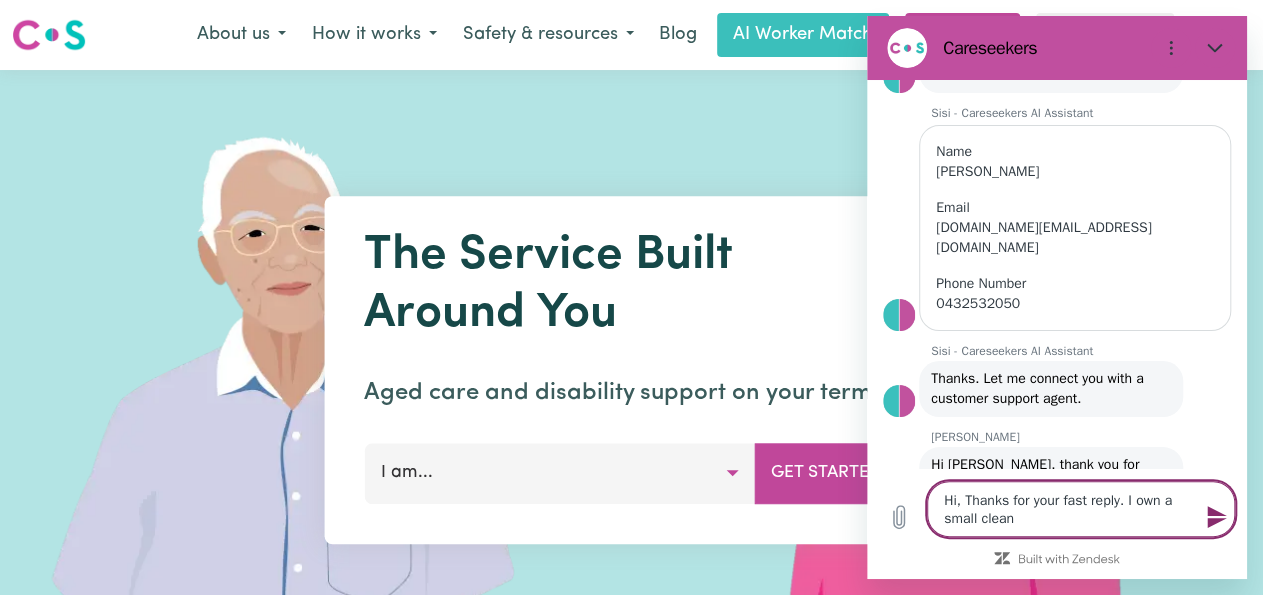 type on "Hi, Thanks for your fast reply. I own a small cleani" 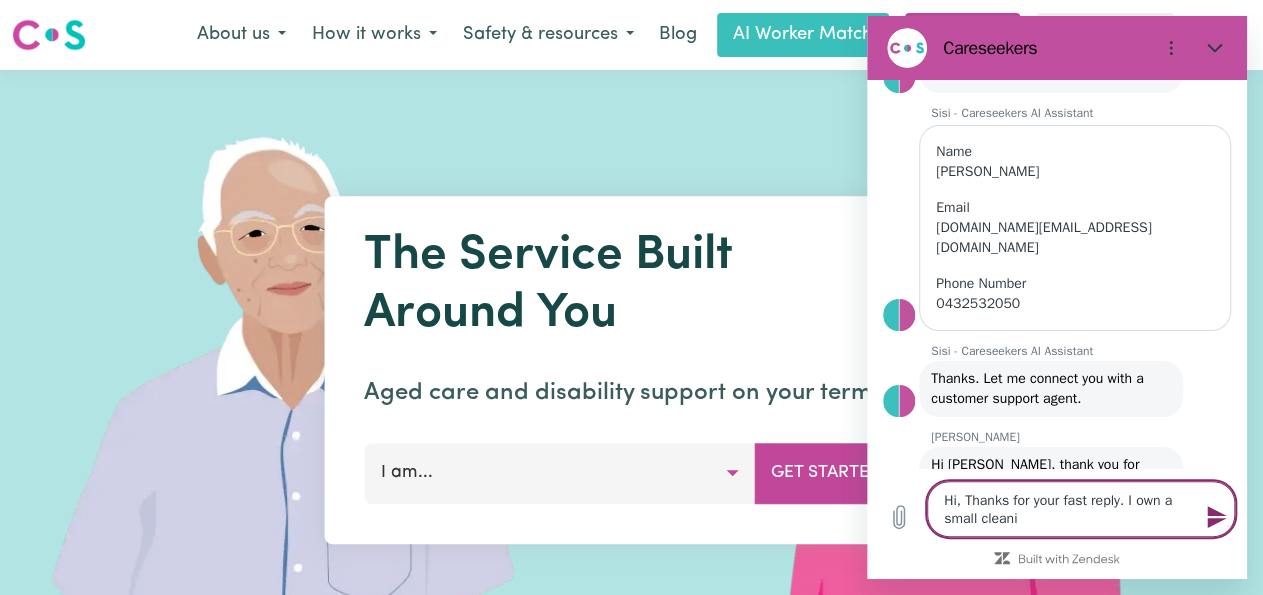type on "Hi, Thanks for your fast reply. I own a small cleanin" 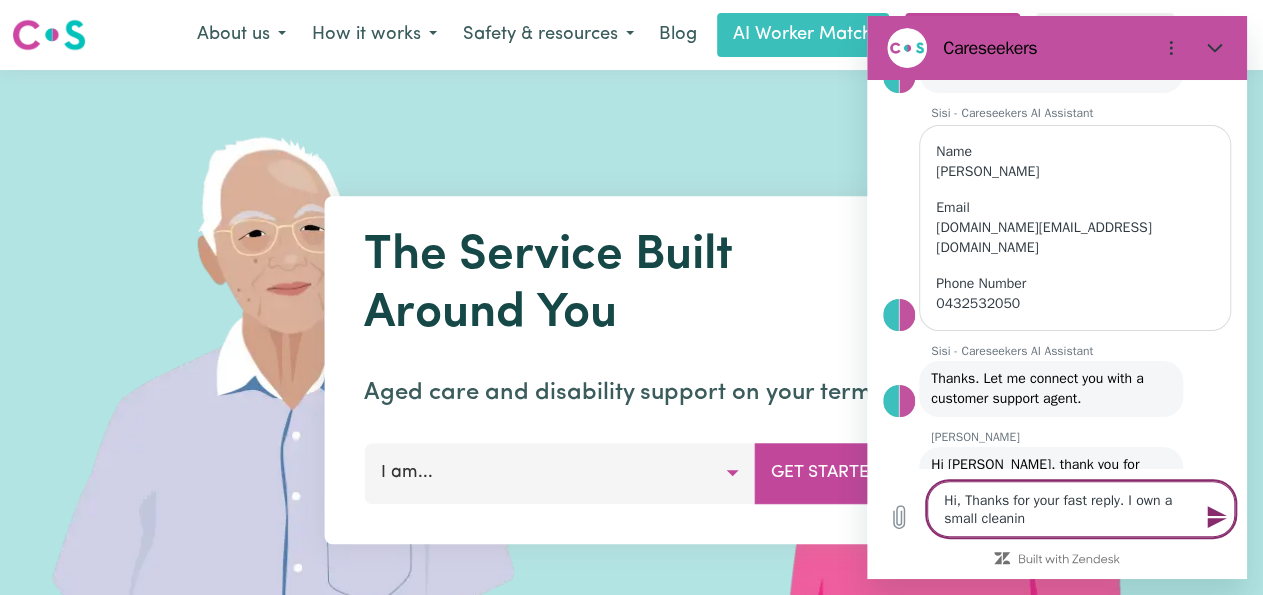 type on "Hi, Thanks for your fast reply. I own a small cleaning" 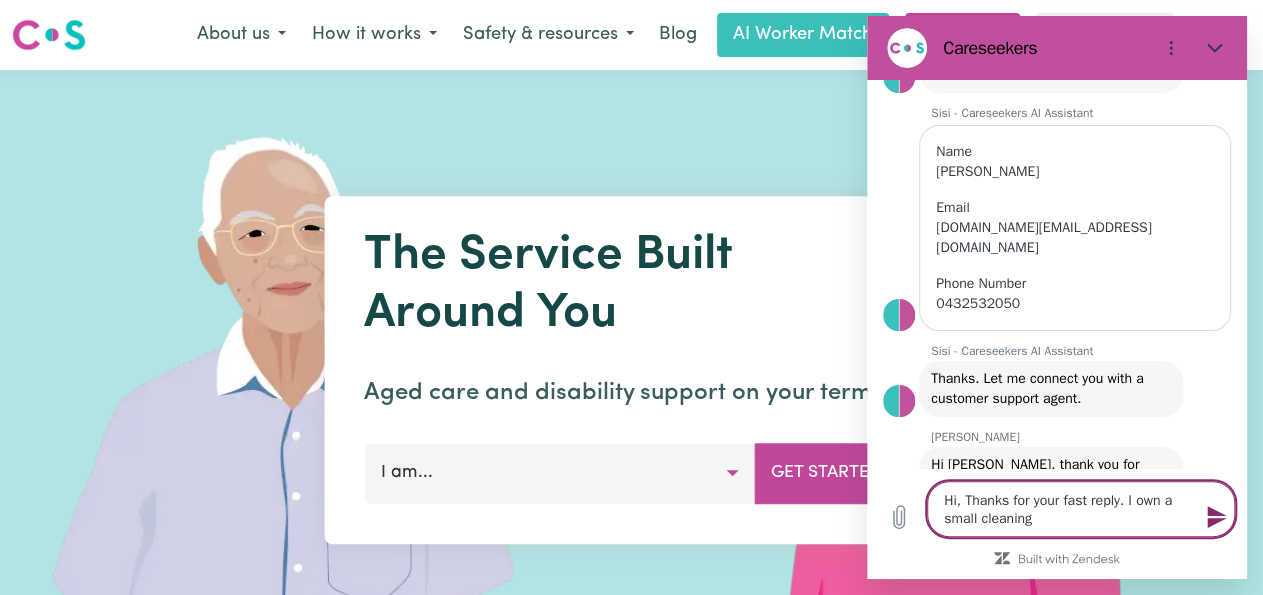 type on "Hi, Thanks for your fast reply. I own a small cleaning" 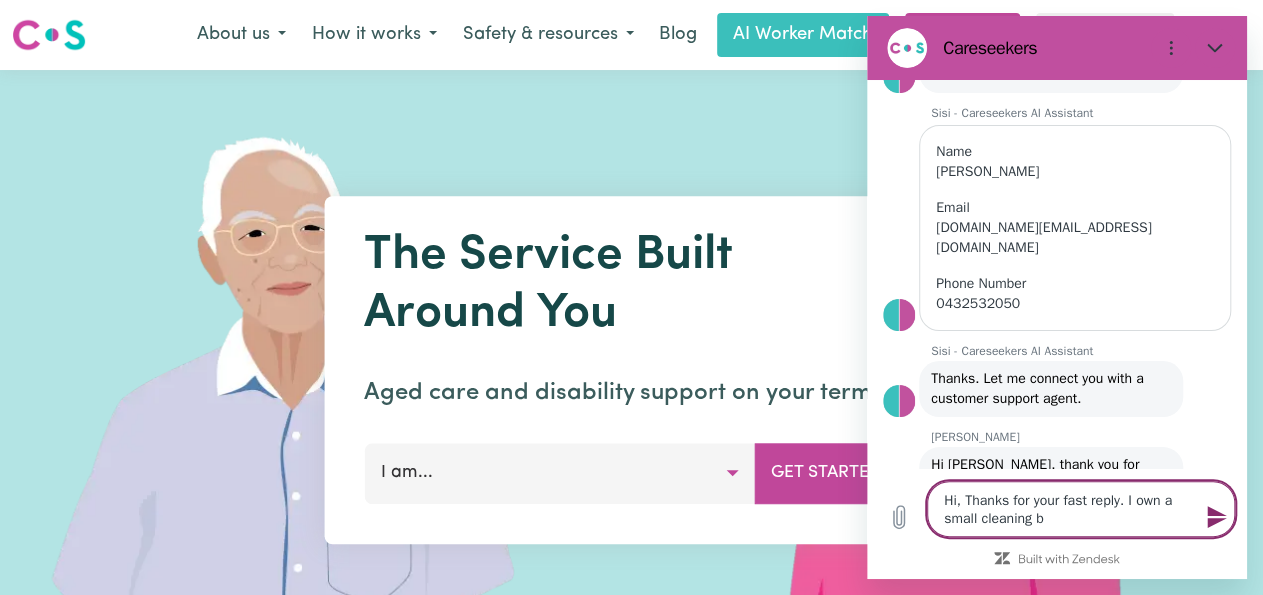 type on "Hi, Thanks for your fast reply. I own a small cleaning bu" 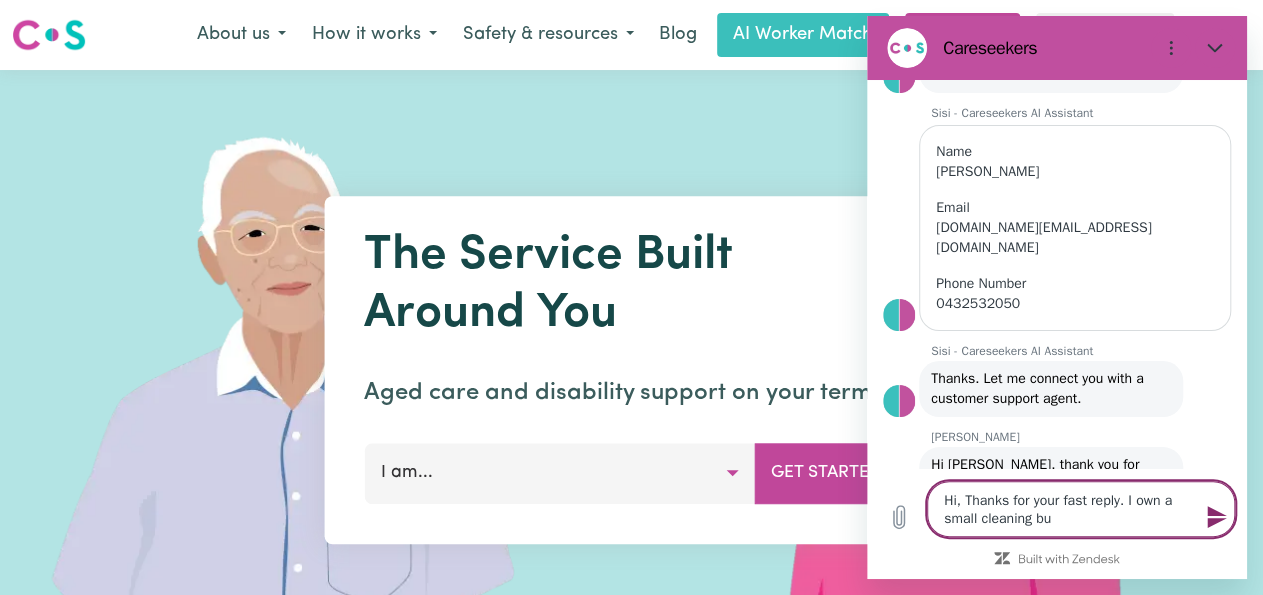 type on "Hi, Thanks for your fast reply. I own a small cleaning bus" 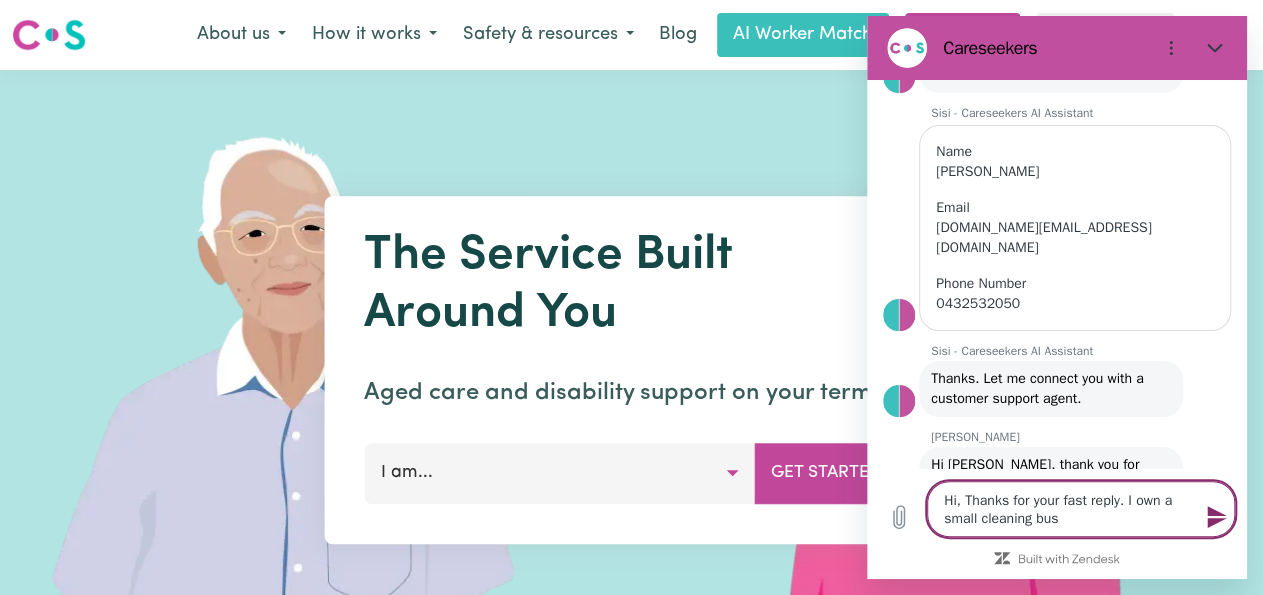 type on "Hi, Thanks for your fast reply. I own a small cleaning busi" 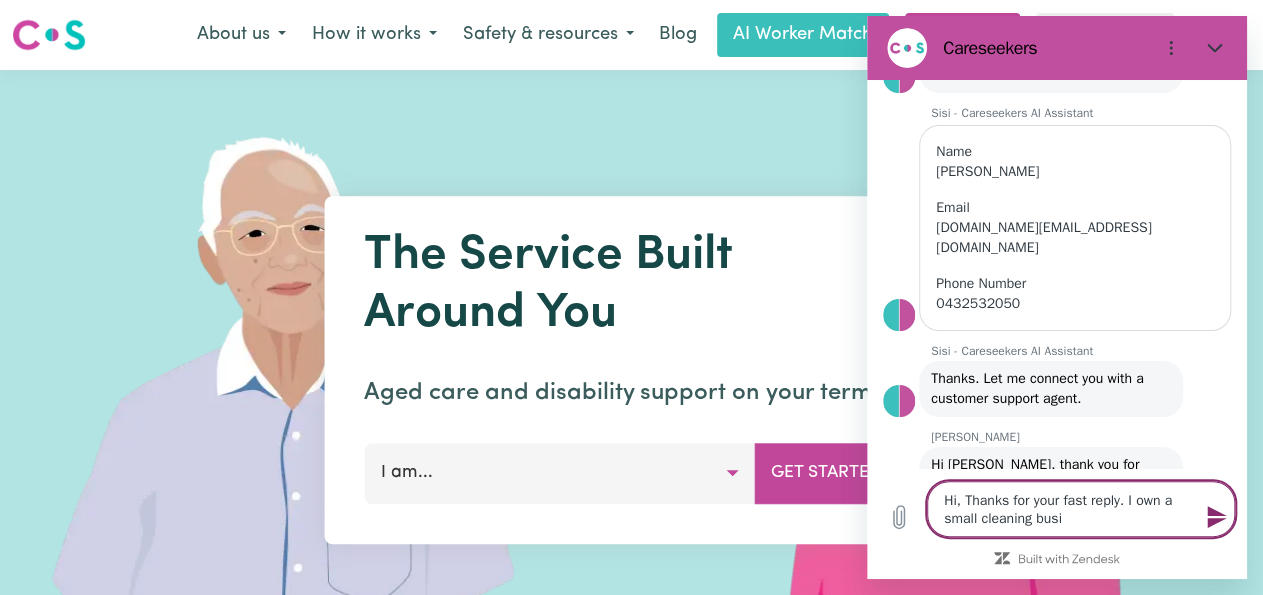 type on "Hi, Thanks for your fast reply. I own a small cleaning busin" 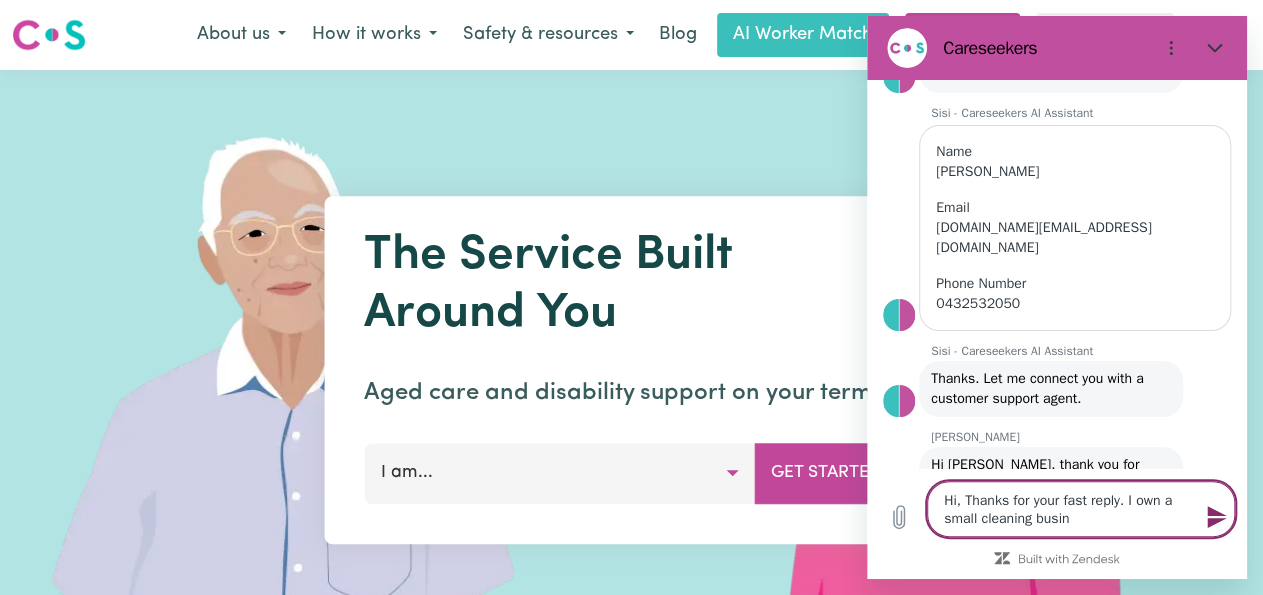 type on "Hi, Thanks for your fast reply. I own a small cleaning busine" 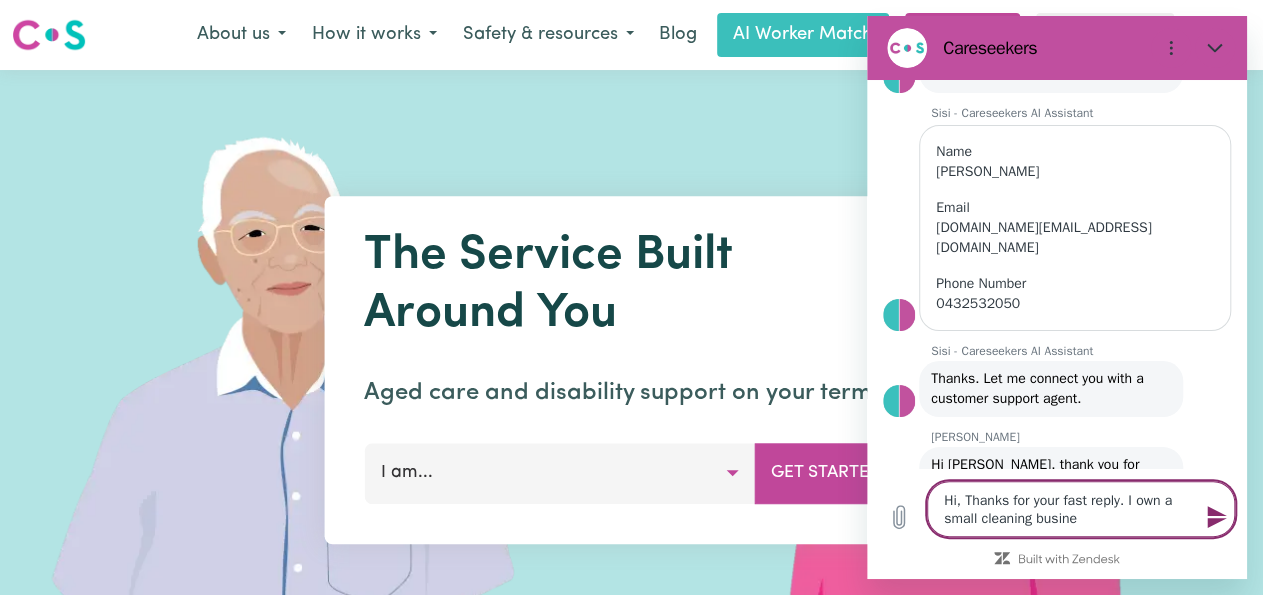 type on "Hi, Thanks for your fast reply. I own a small cleaning busines" 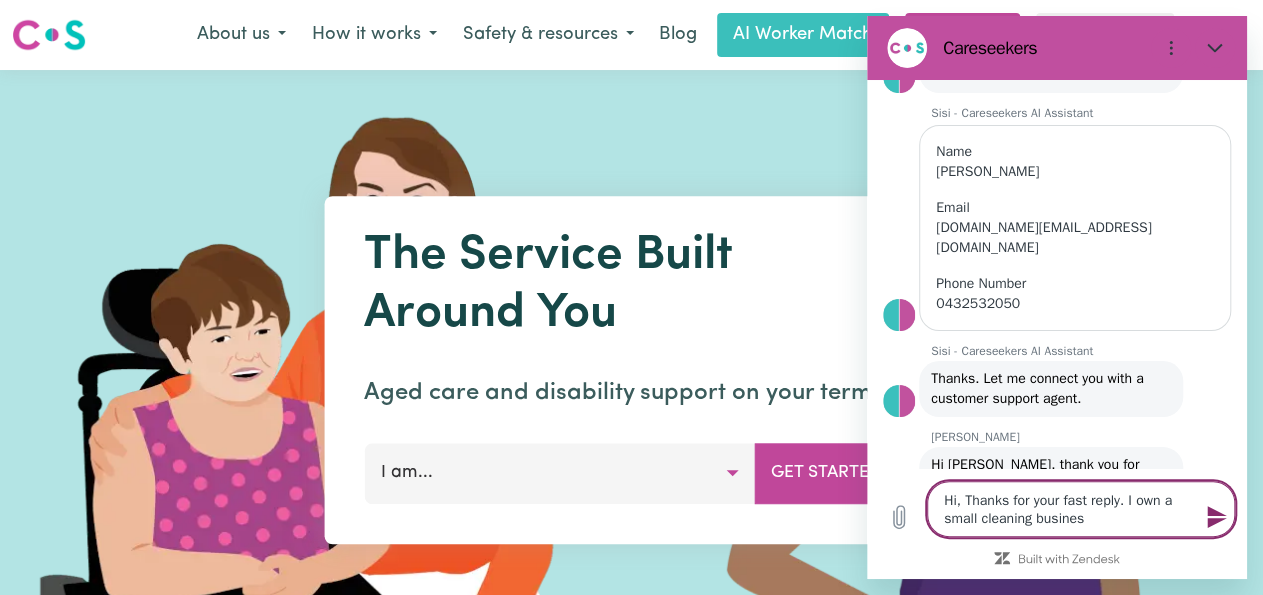 type on "Hi, Thanks for your fast reply. I own a small cleaning busines" 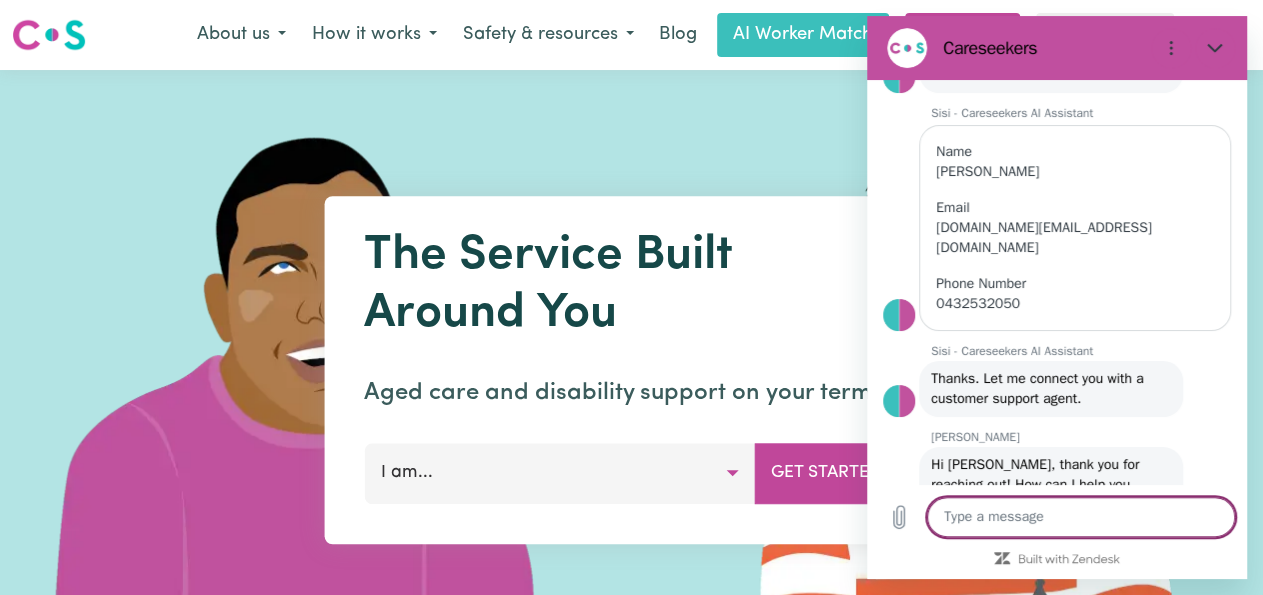 scroll, scrollTop: 0, scrollLeft: 0, axis: both 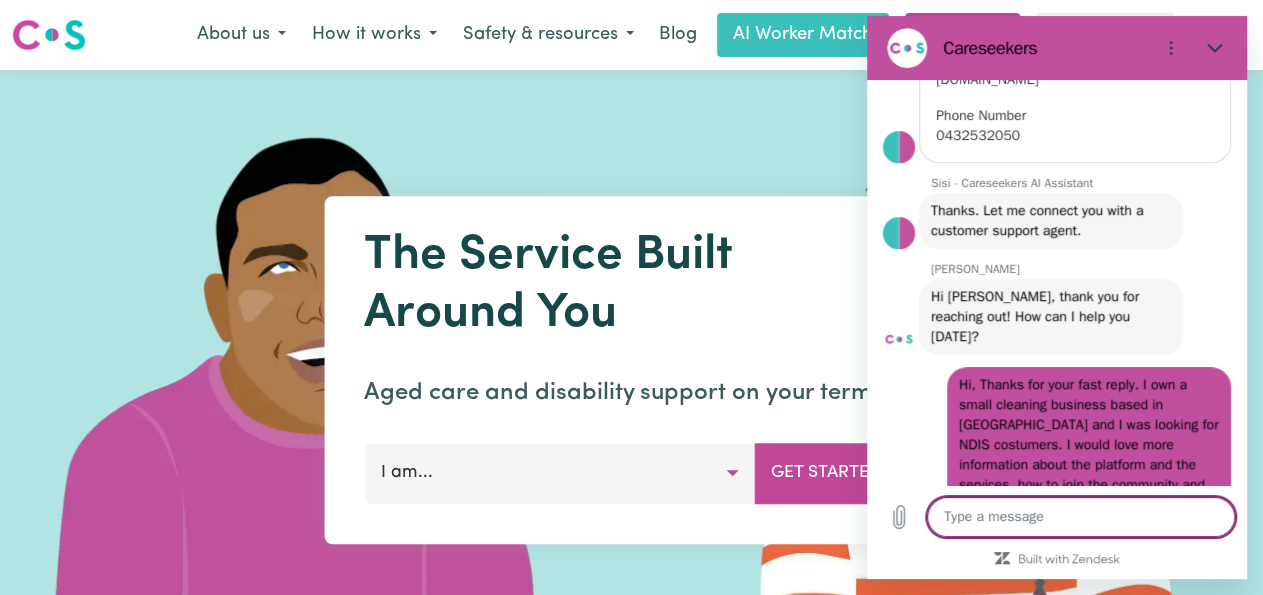 drag, startPoint x: 1240, startPoint y: 359, endPoint x: 1245, endPoint y: 403, distance: 44.28318 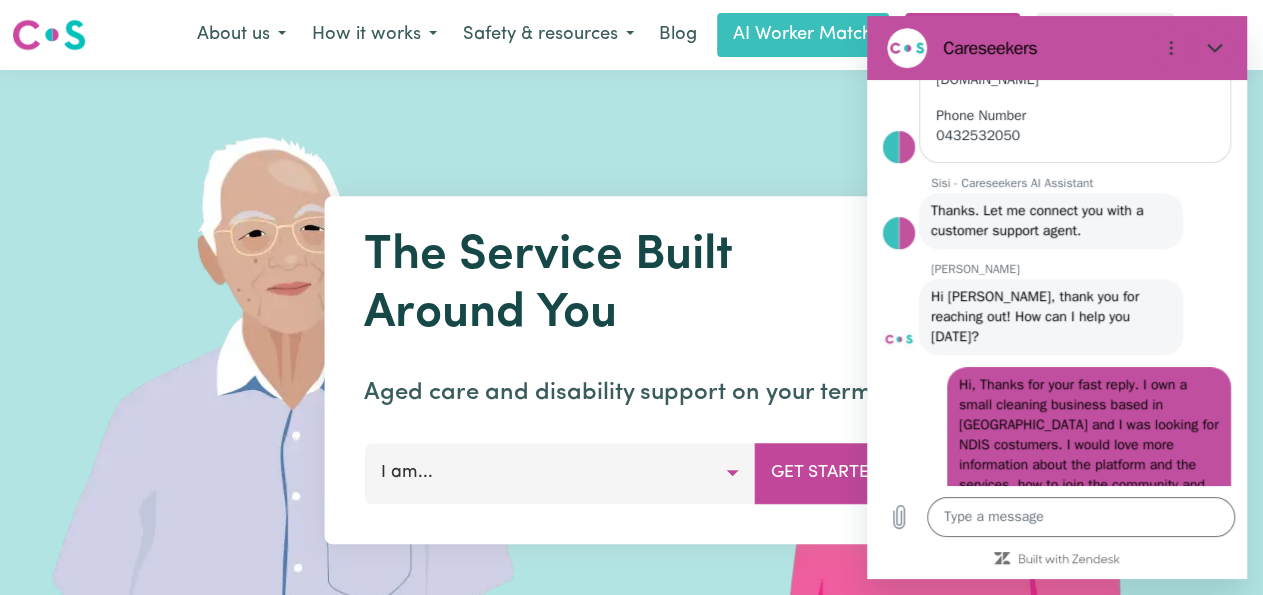 scroll, scrollTop: 425, scrollLeft: 0, axis: vertical 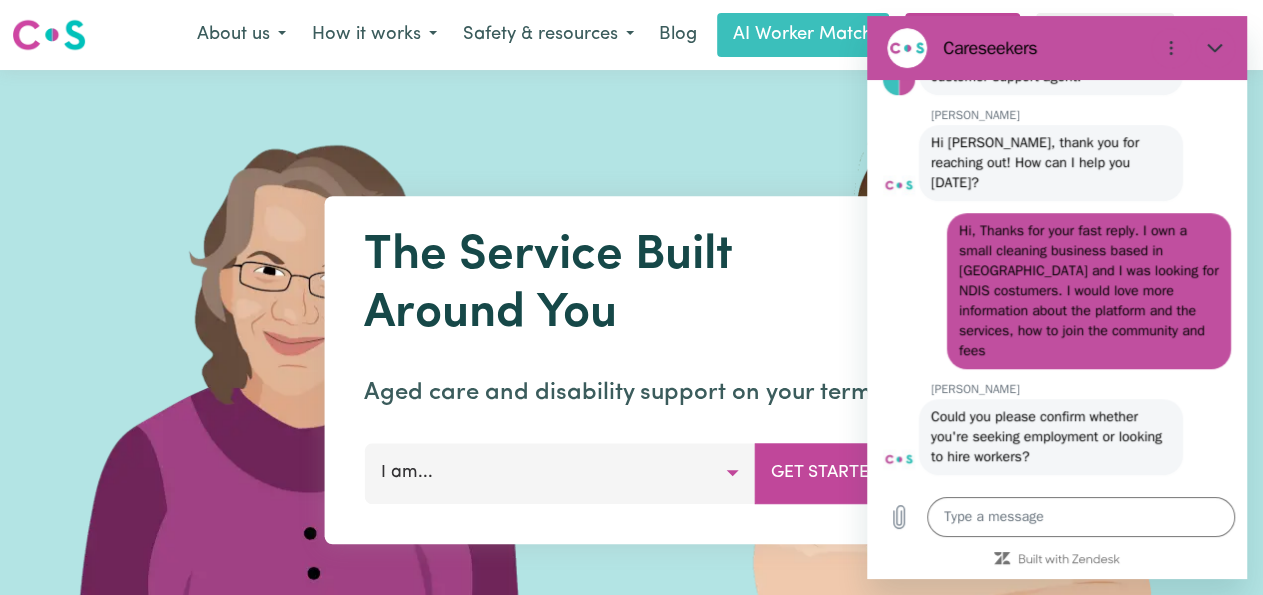 click at bounding box center (965, 370) 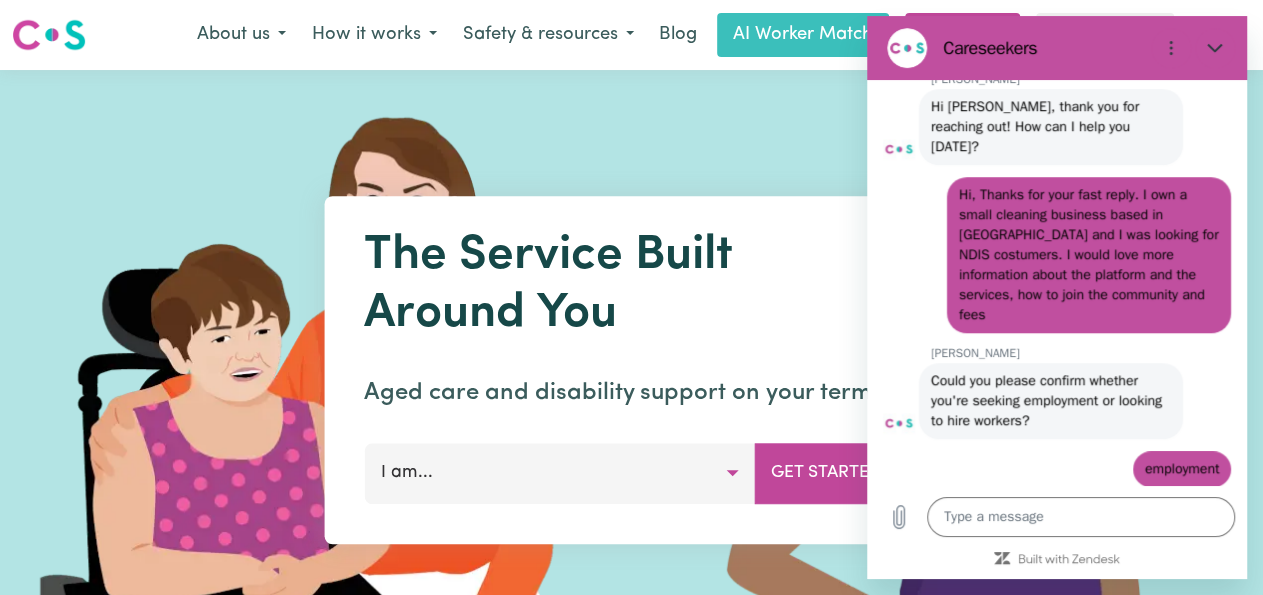 scroll, scrollTop: 635, scrollLeft: 0, axis: vertical 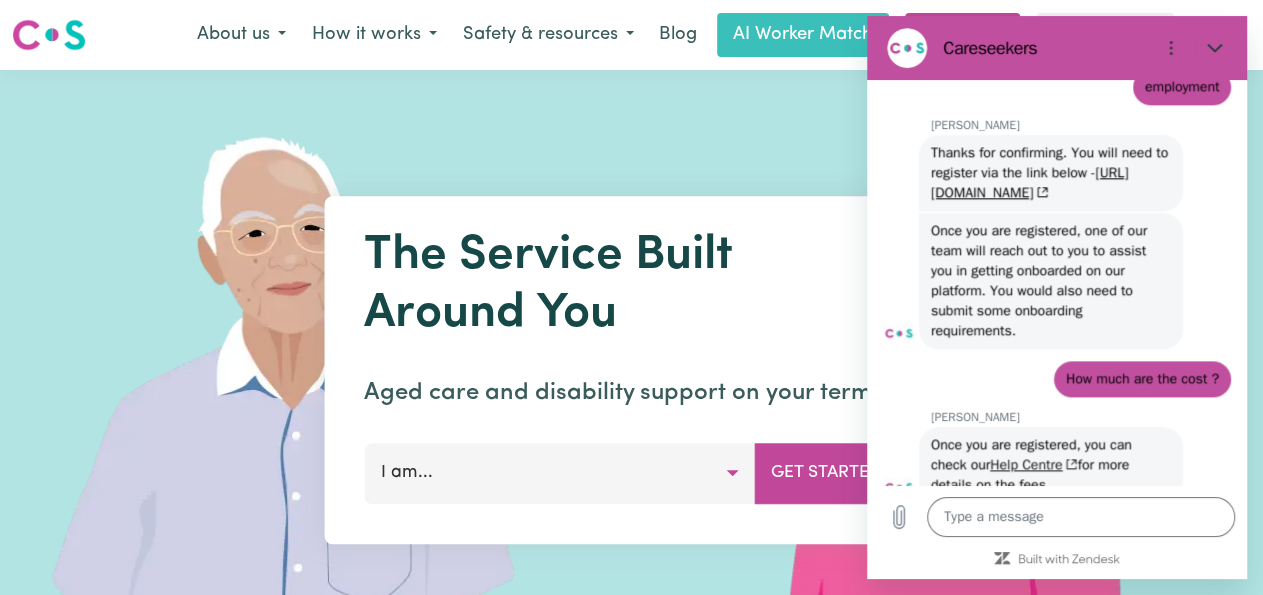 click on "Help Centre" at bounding box center (1034, 464) 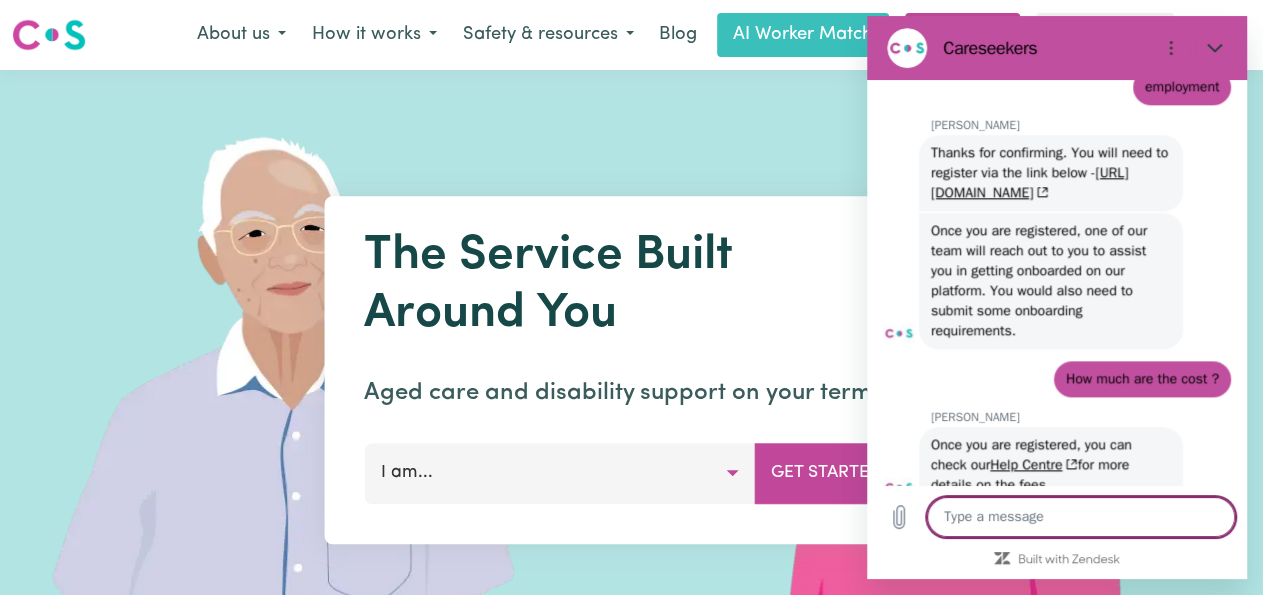 click at bounding box center [1081, 517] 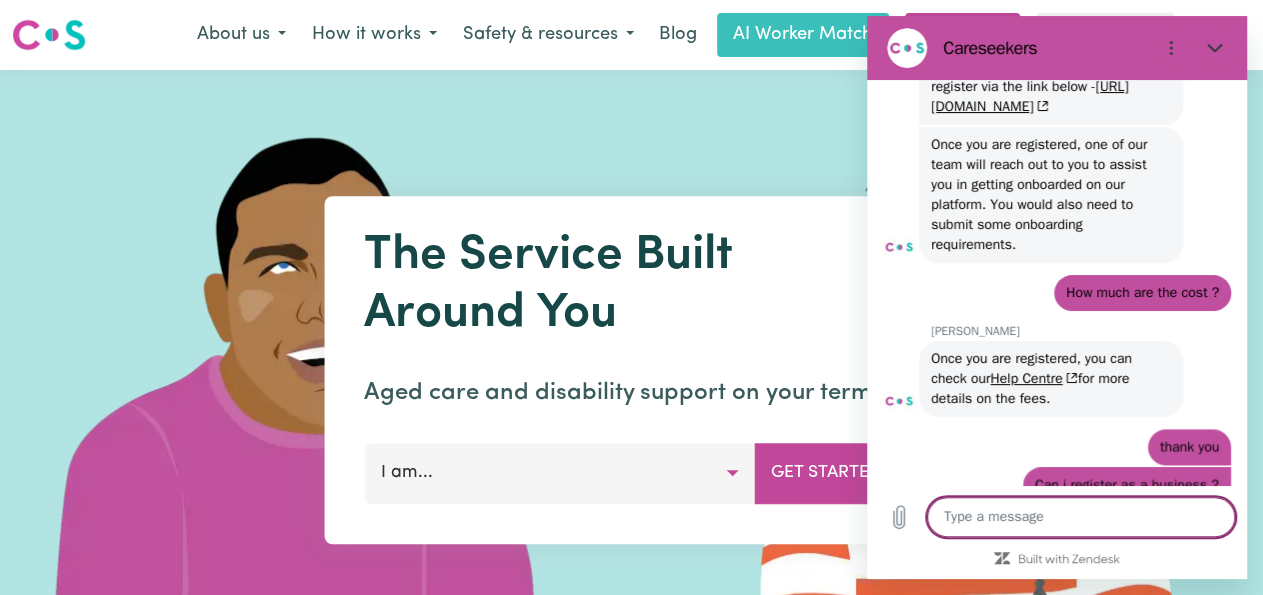 scroll, scrollTop: 1101, scrollLeft: 0, axis: vertical 